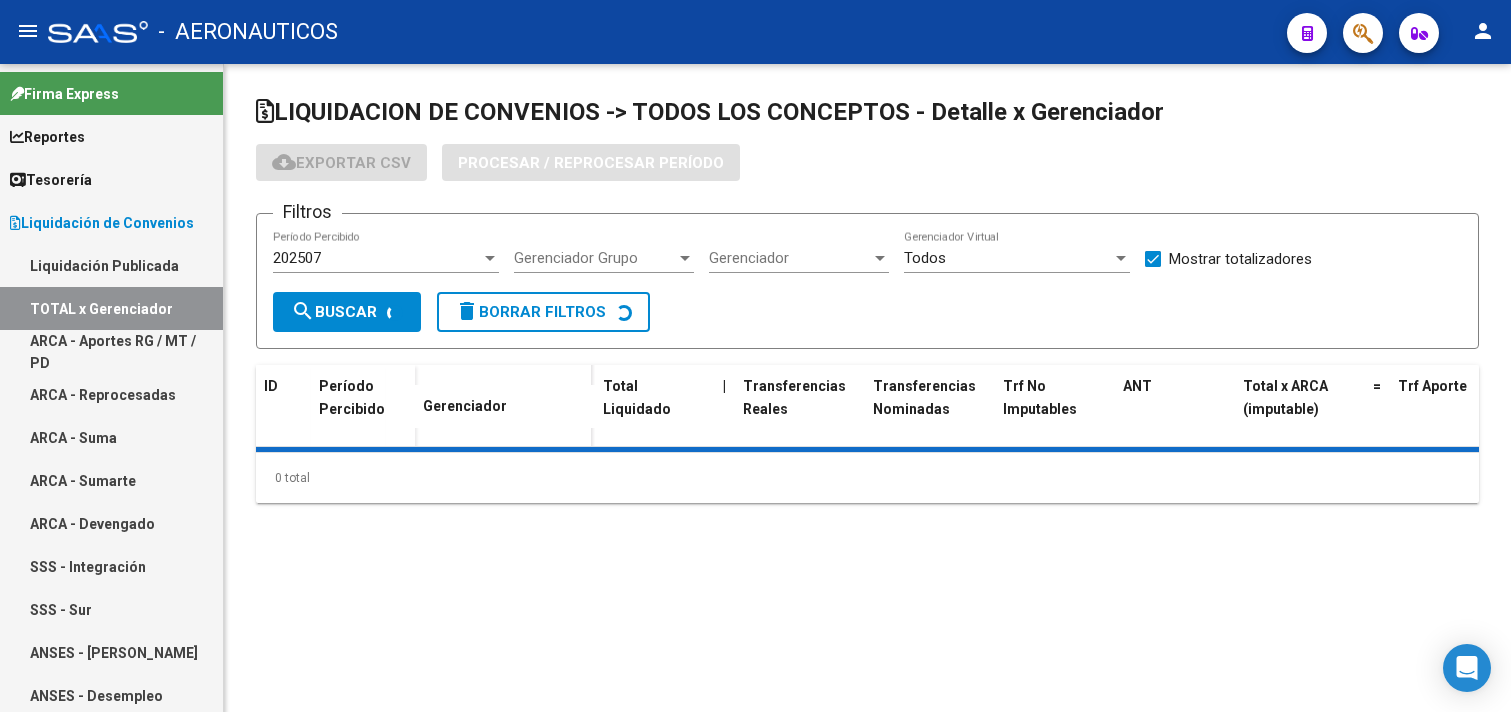scroll, scrollTop: 0, scrollLeft: 0, axis: both 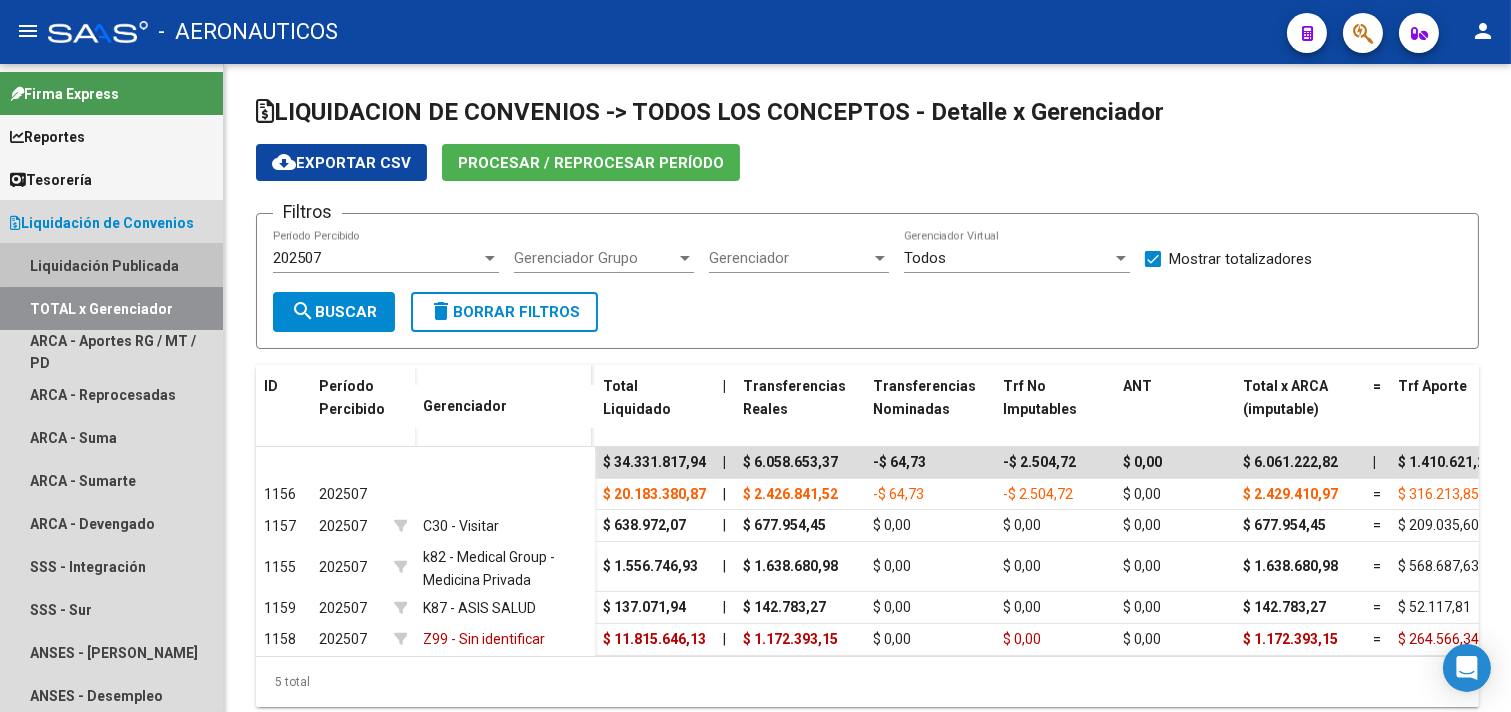 click on "Liquidación Publicada" at bounding box center [111, 265] 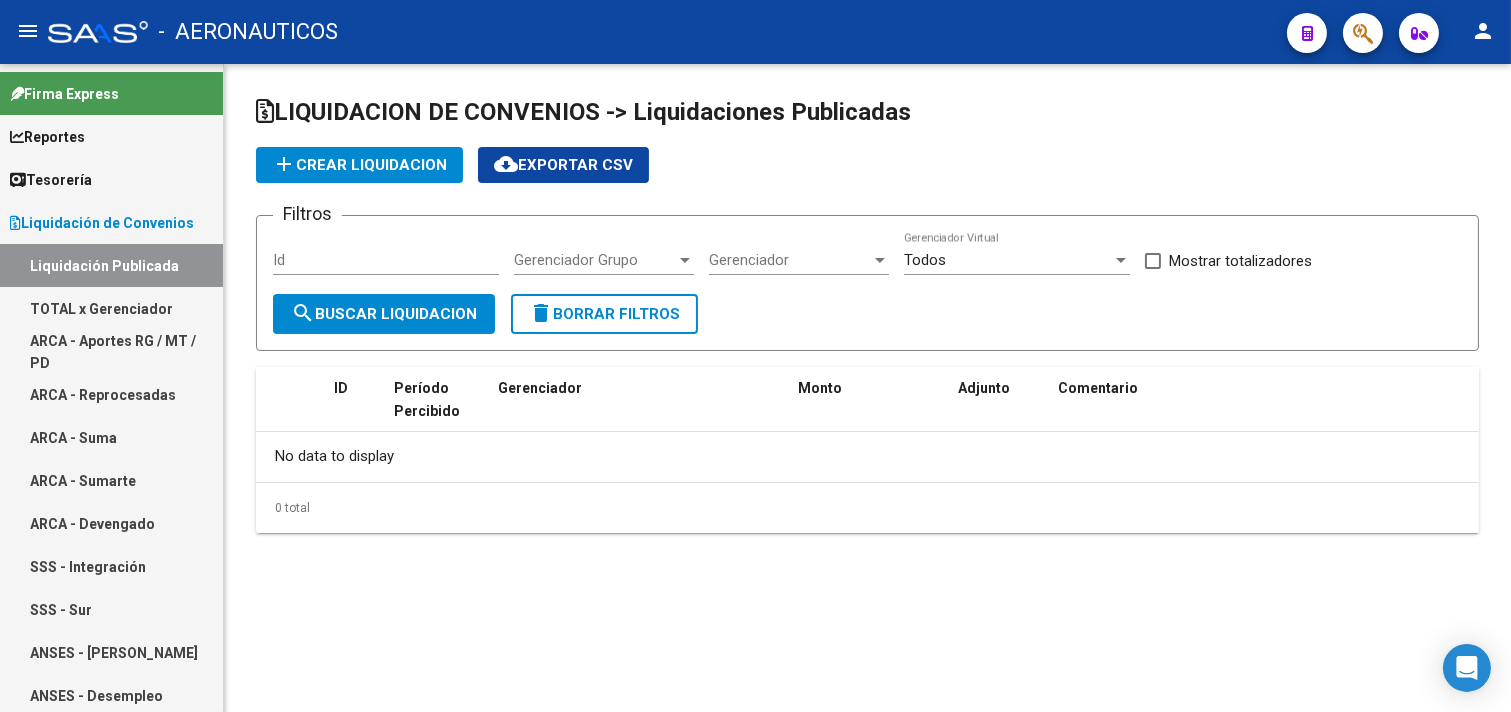 checkbox on "true" 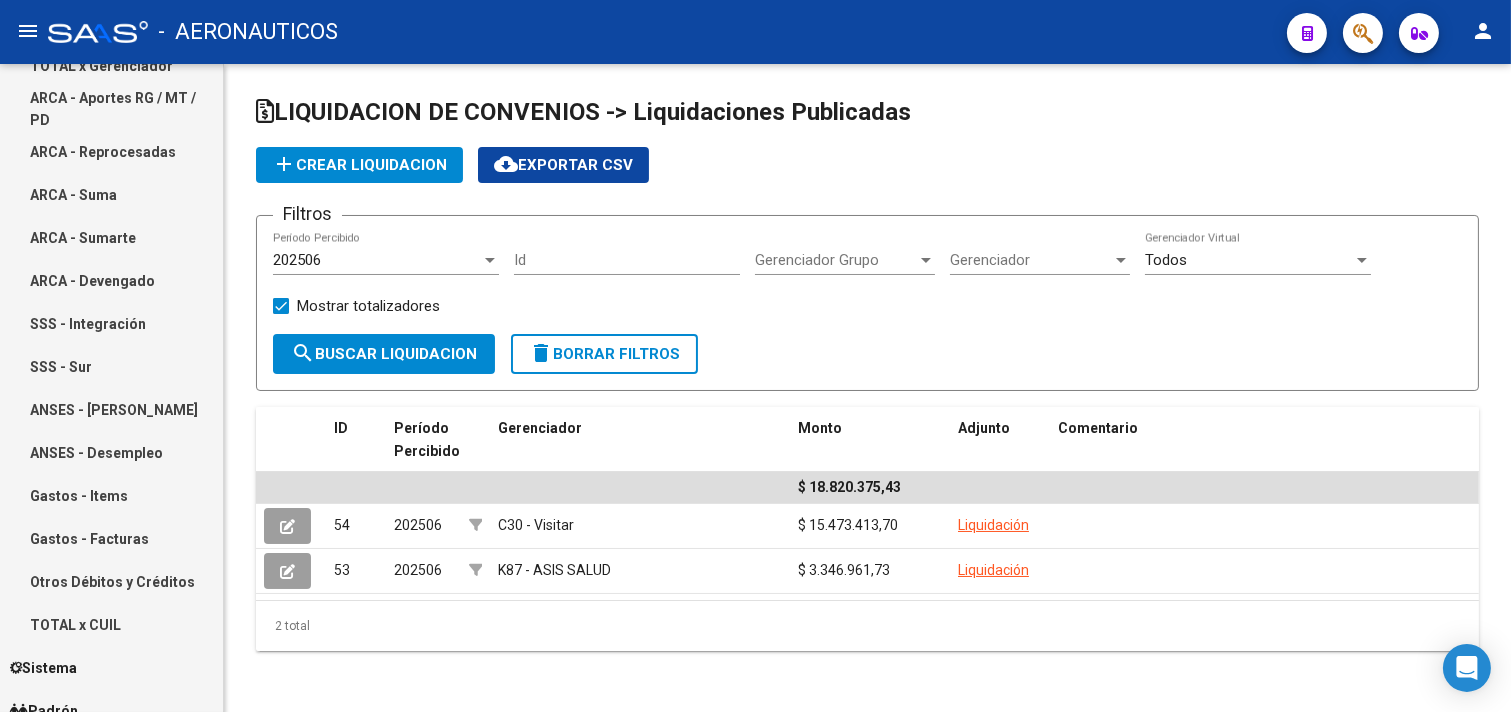 scroll, scrollTop: 0, scrollLeft: 0, axis: both 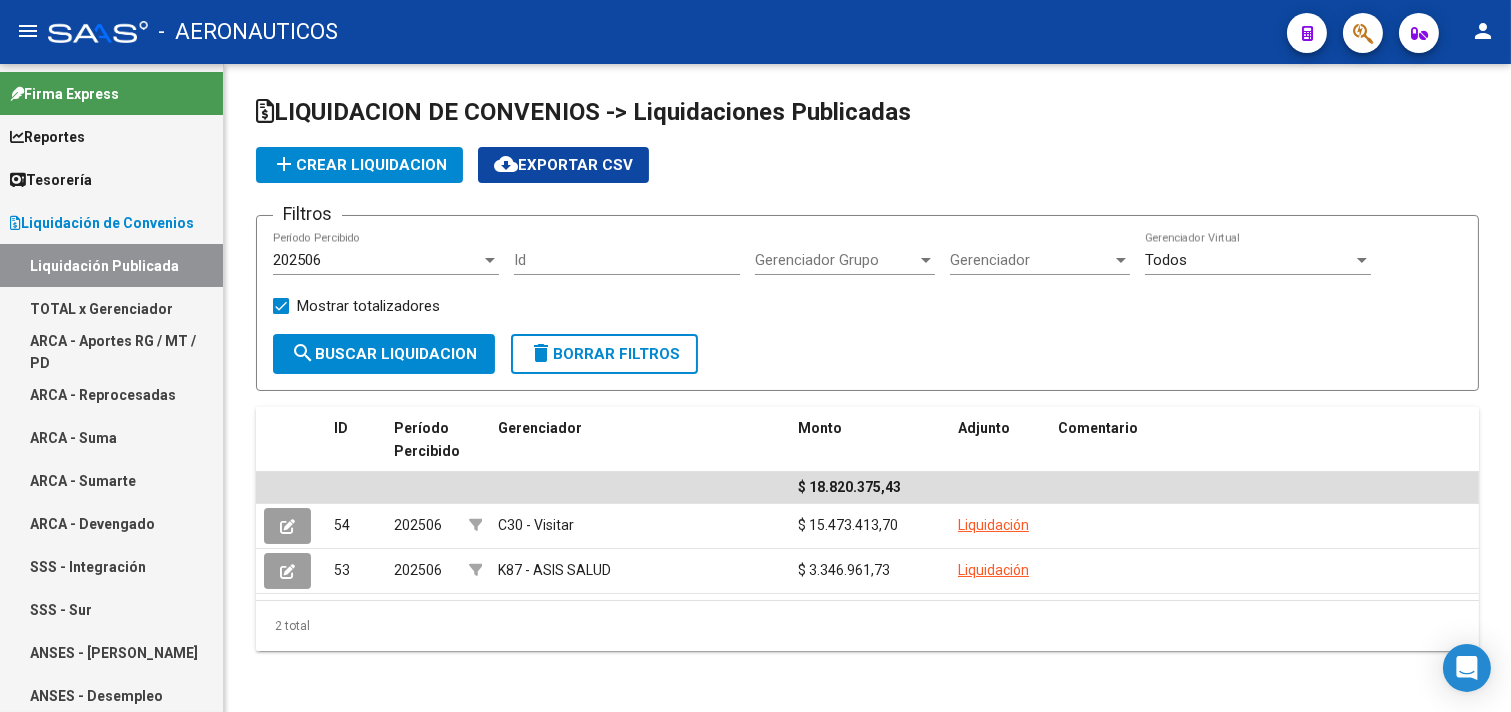 click on "Liquidación de Convenios" at bounding box center (102, 223) 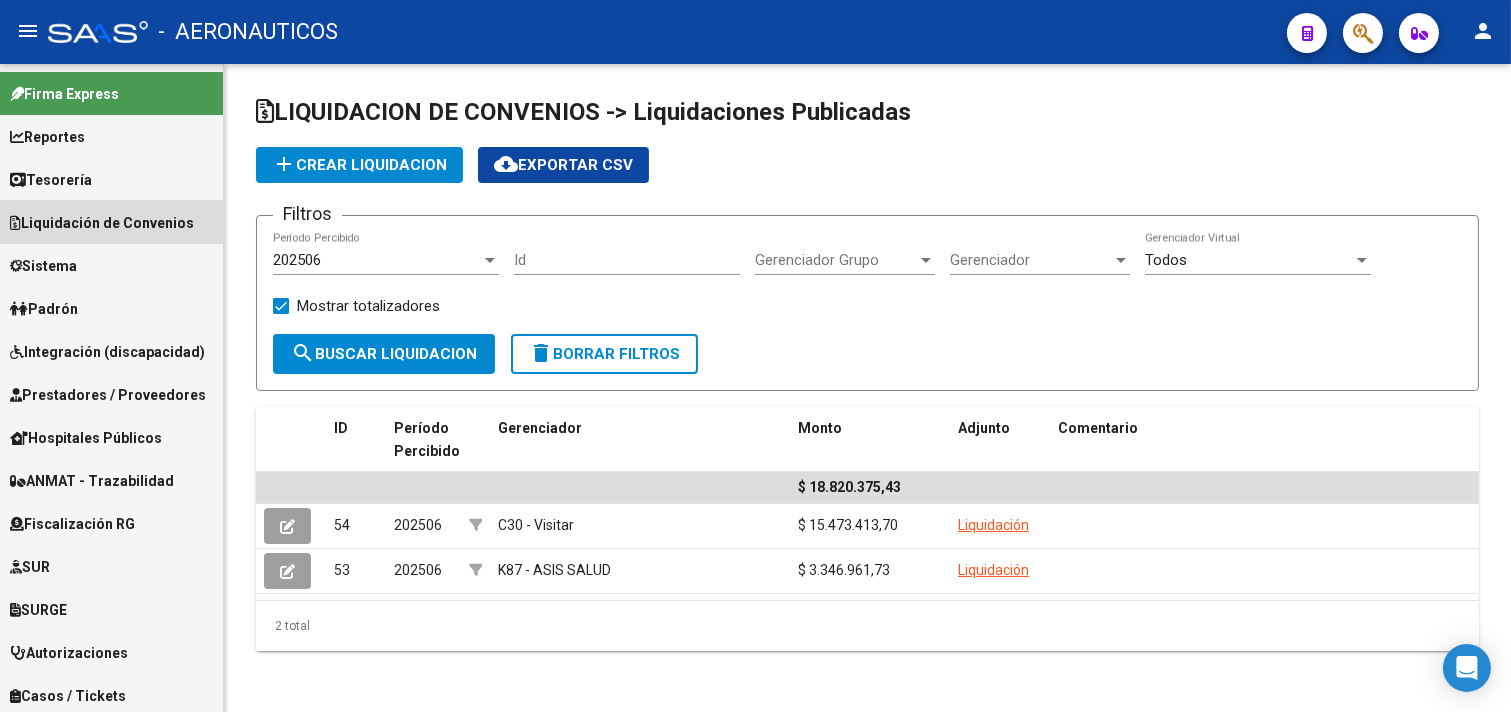 click on "Liquidación de Convenios" at bounding box center (102, 223) 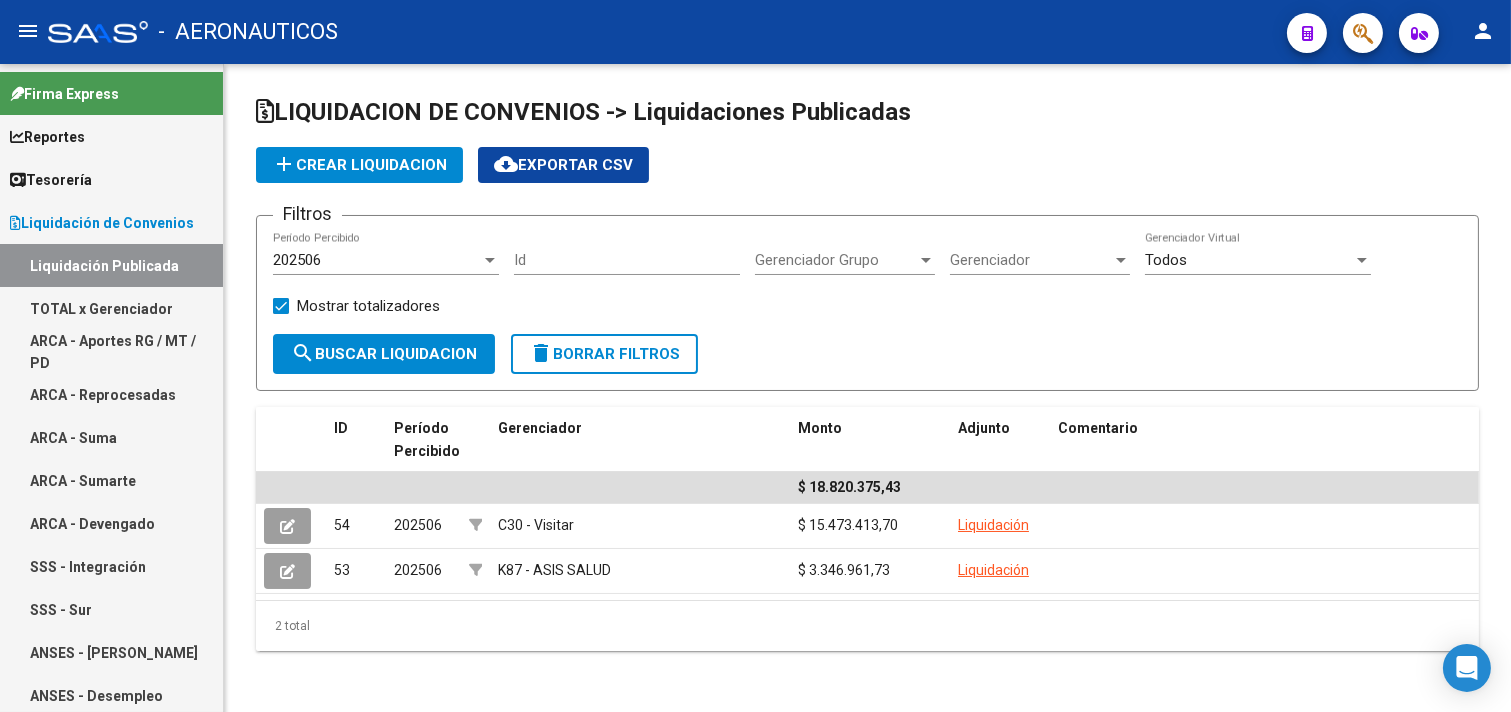 click on "Liquidación Publicada" at bounding box center (111, 265) 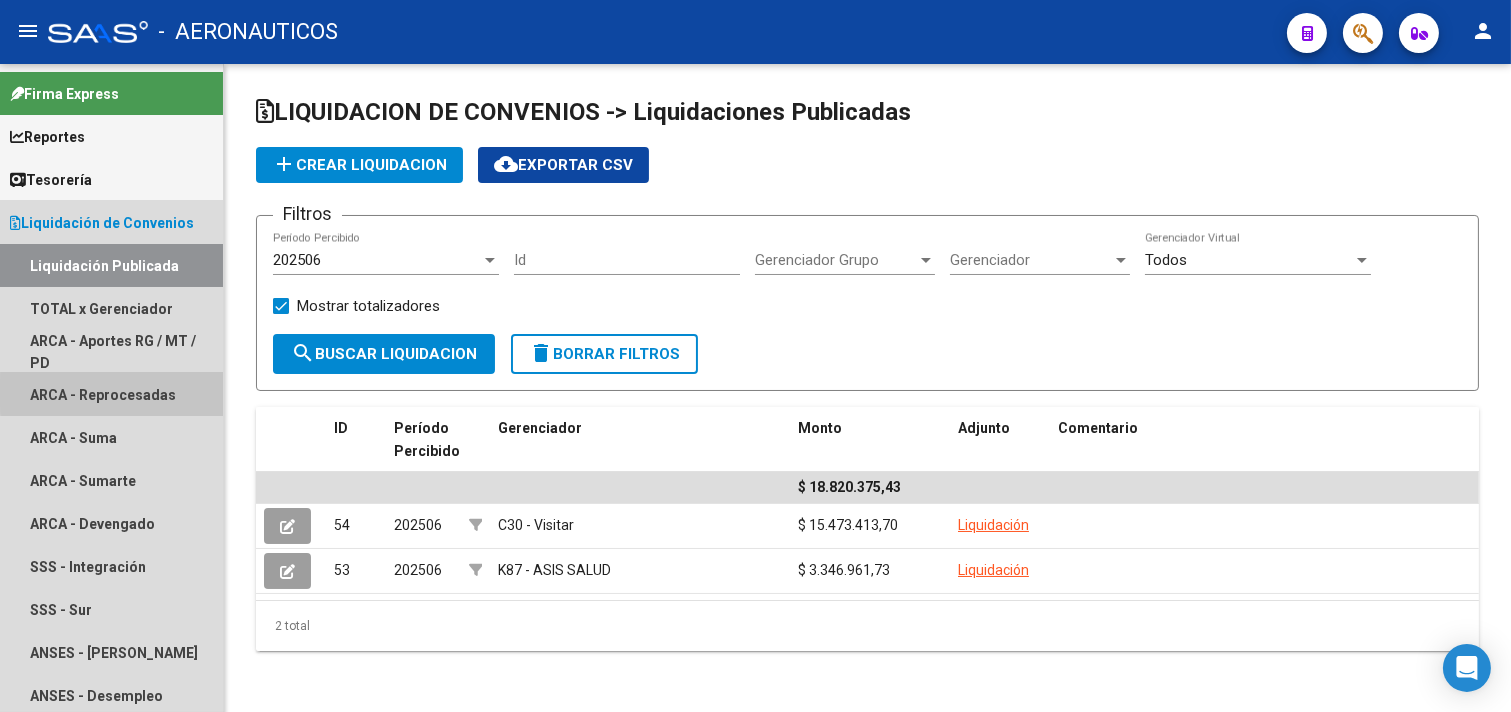 click on "ARCA - Reprocesadas" at bounding box center (111, 394) 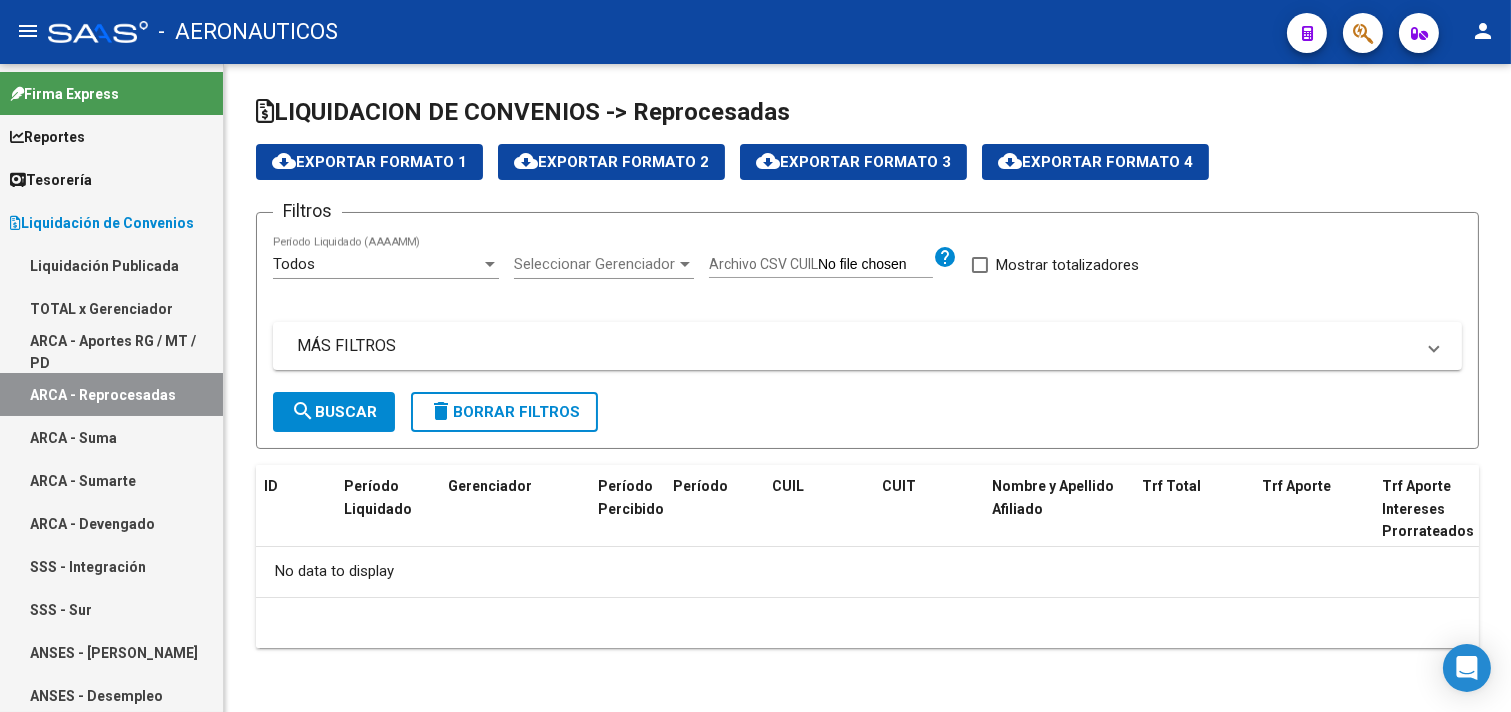 checkbox on "true" 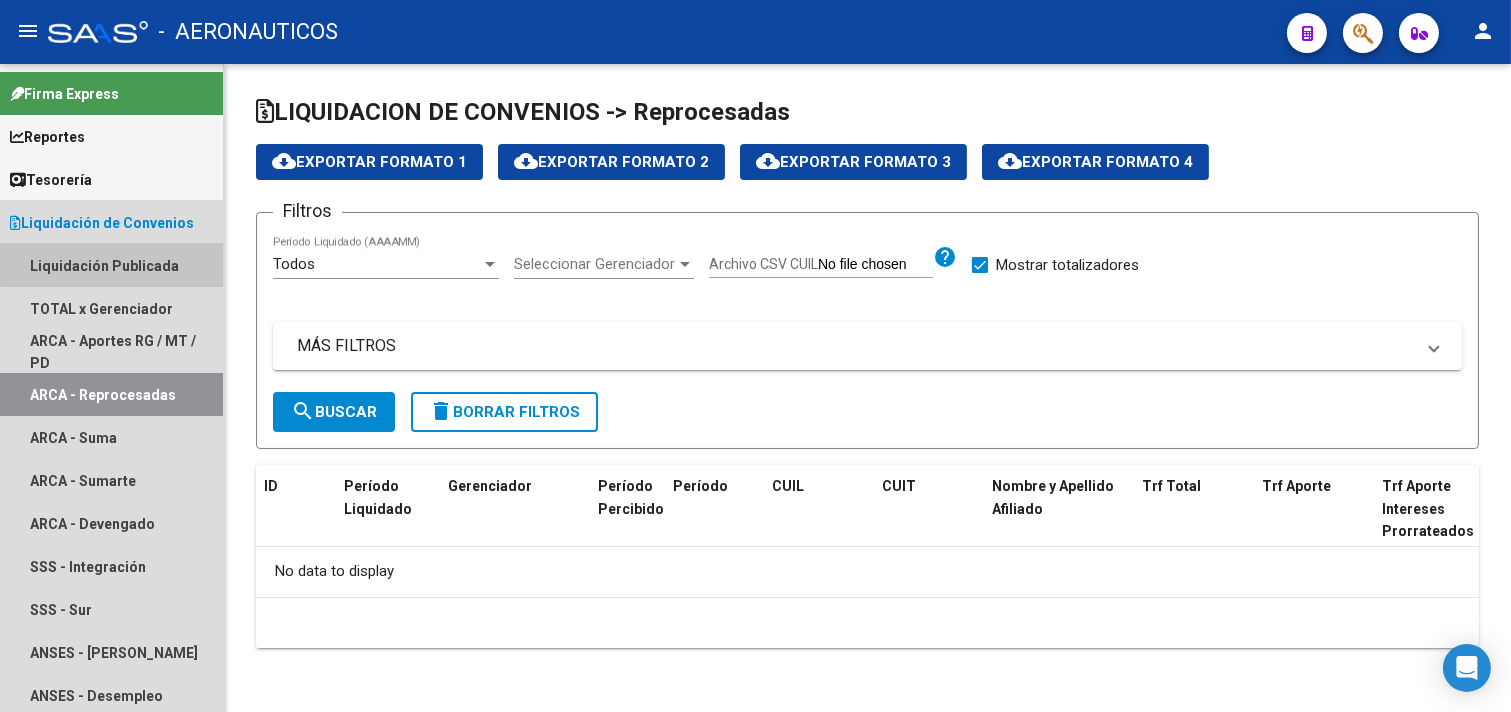 click on "Liquidación Publicada" at bounding box center [111, 265] 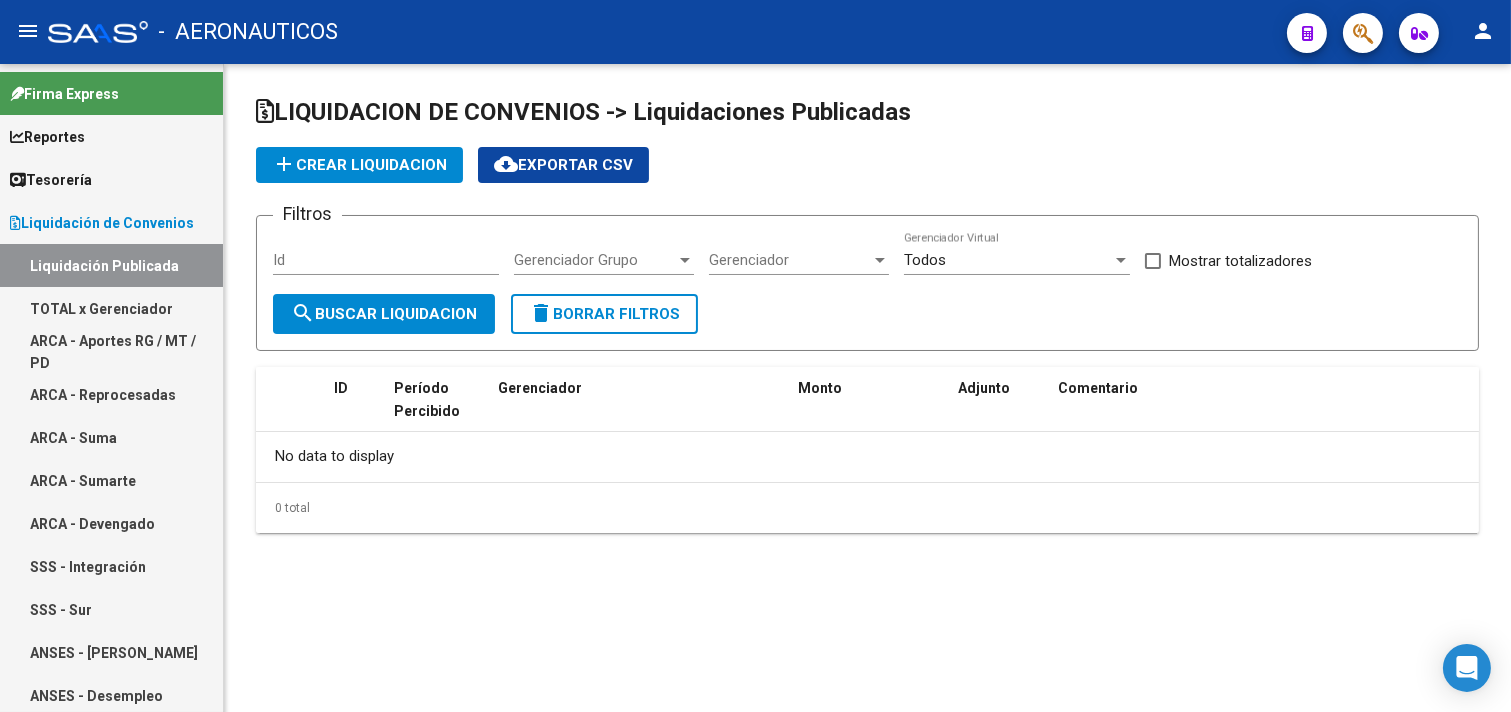 checkbox on "true" 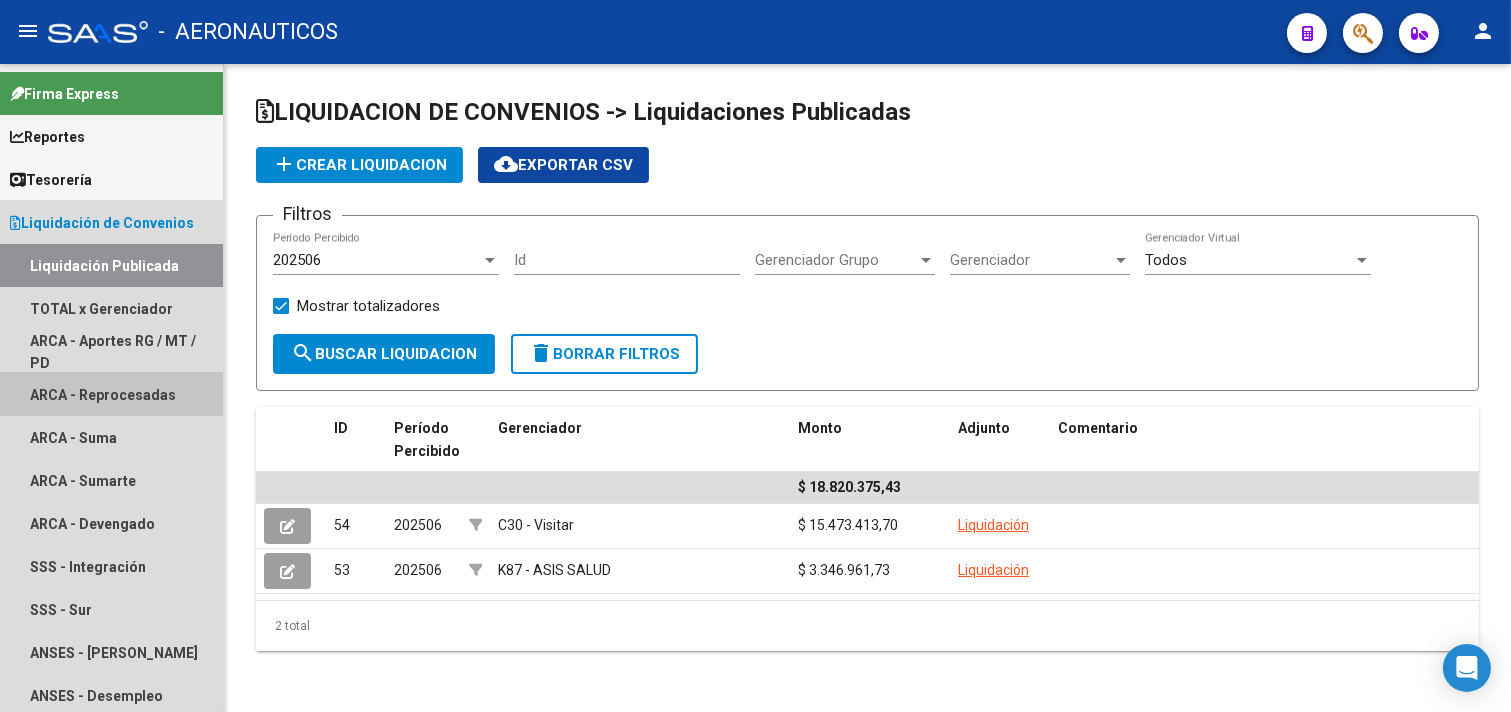click on "ARCA - Reprocesadas" at bounding box center (111, 394) 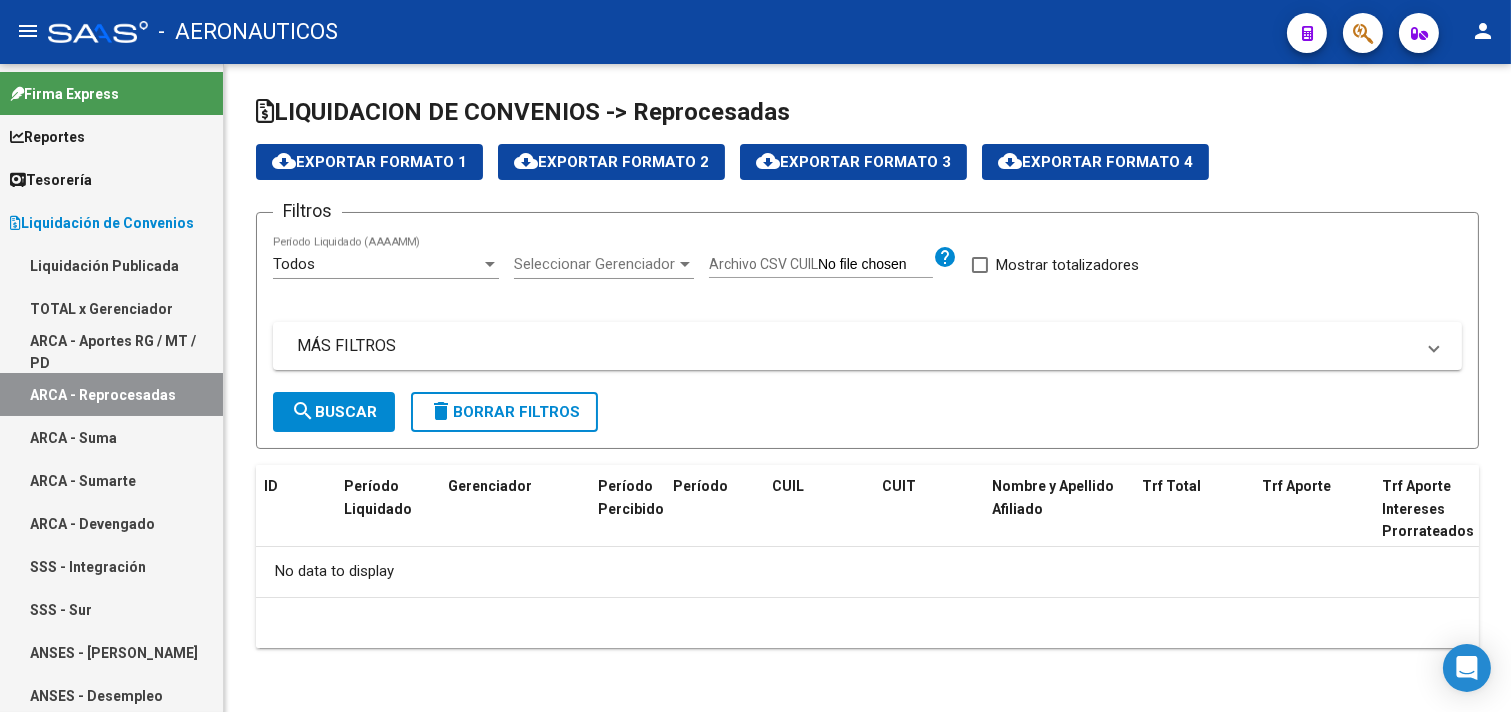 checkbox on "true" 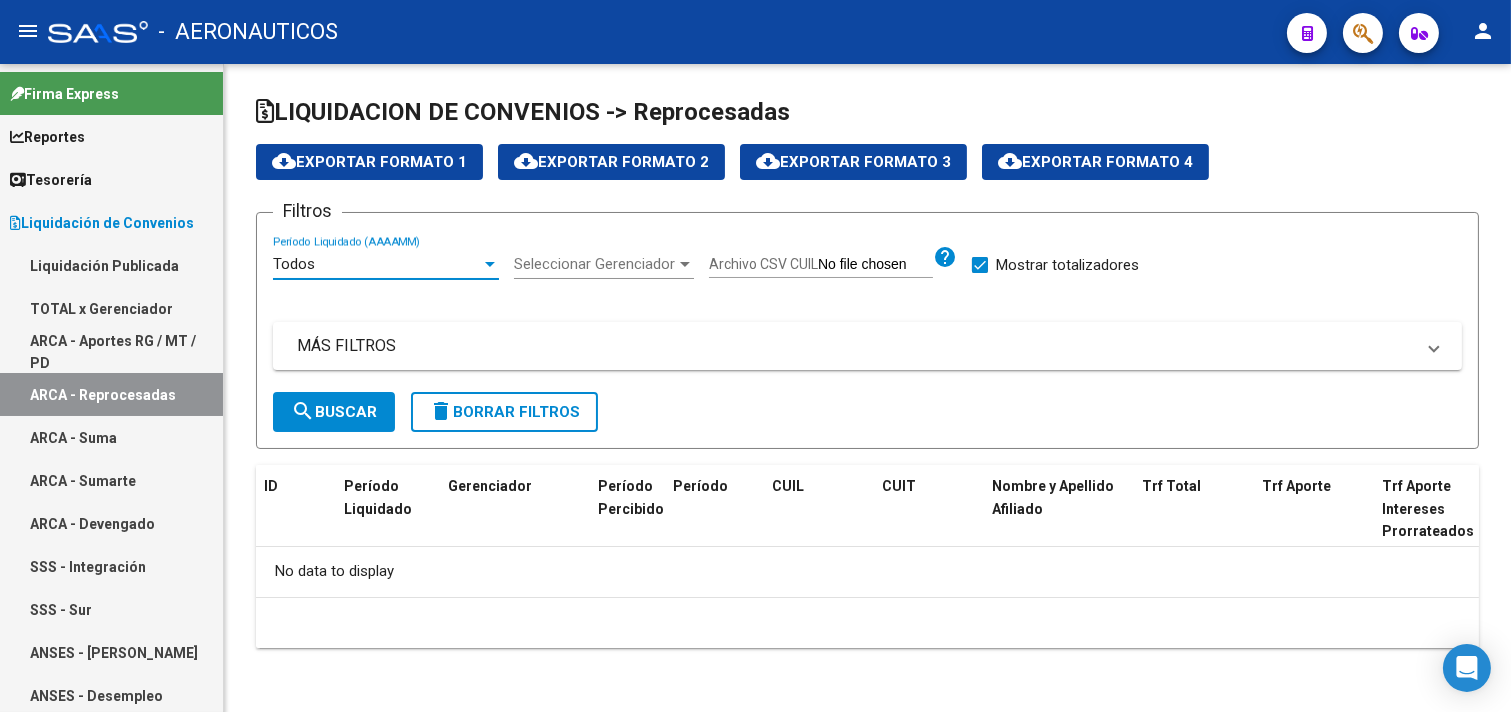 click at bounding box center [490, 264] 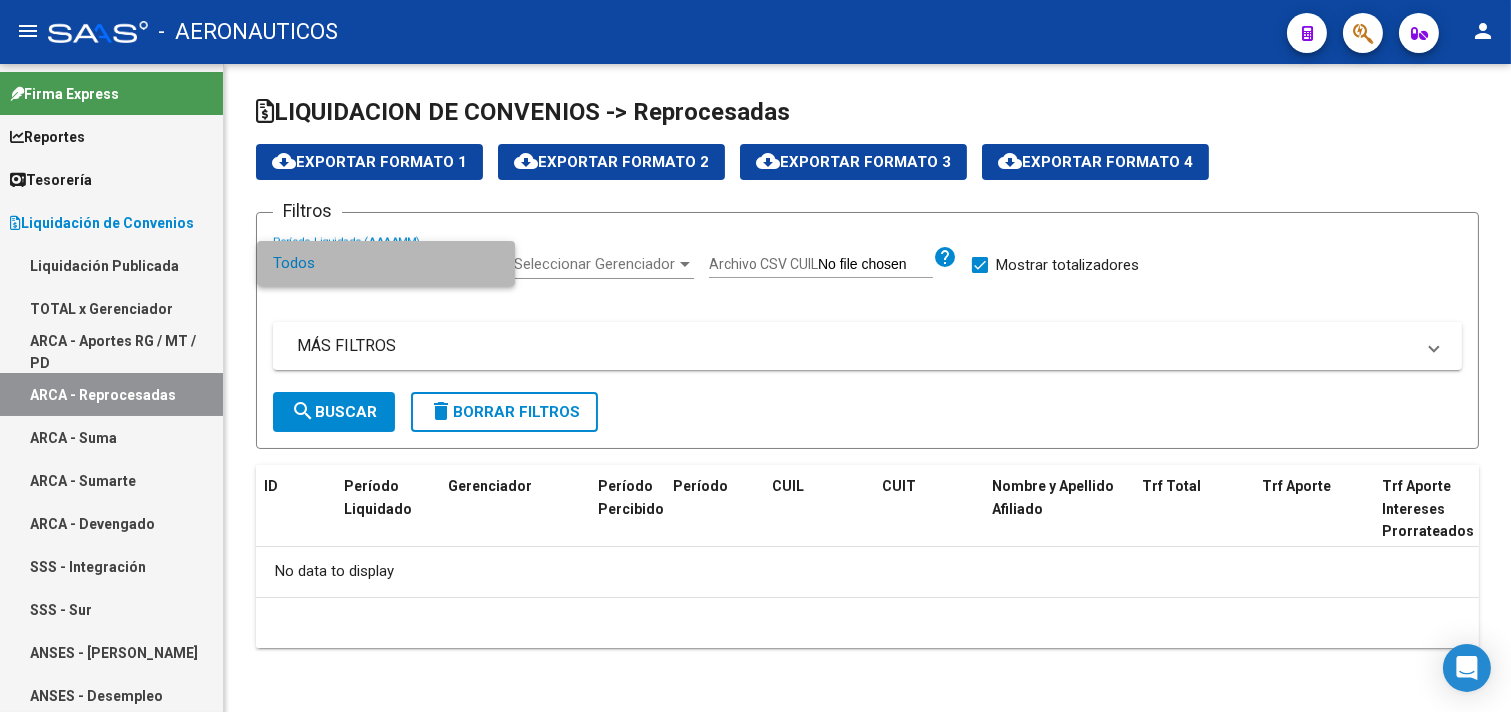 click on "Todos" at bounding box center [386, 263] 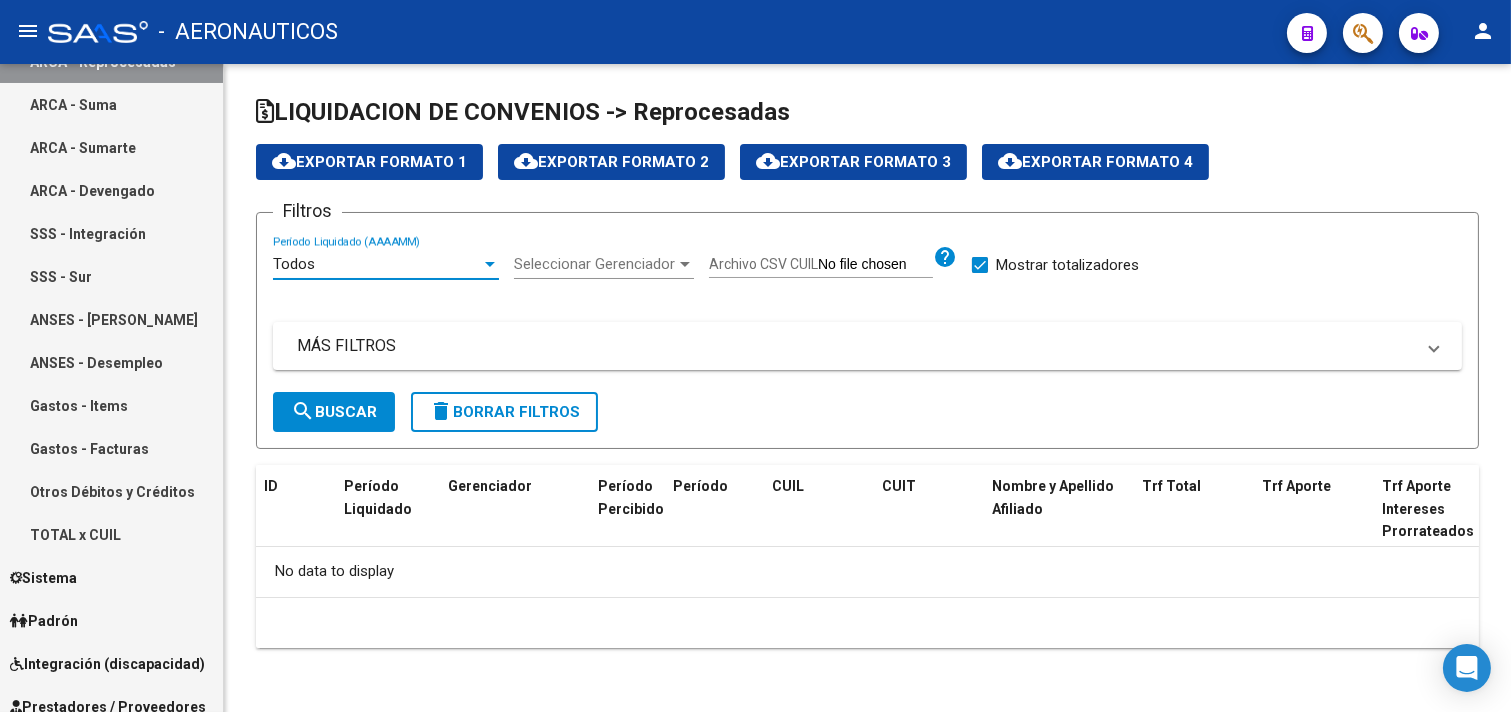 scroll, scrollTop: 444, scrollLeft: 0, axis: vertical 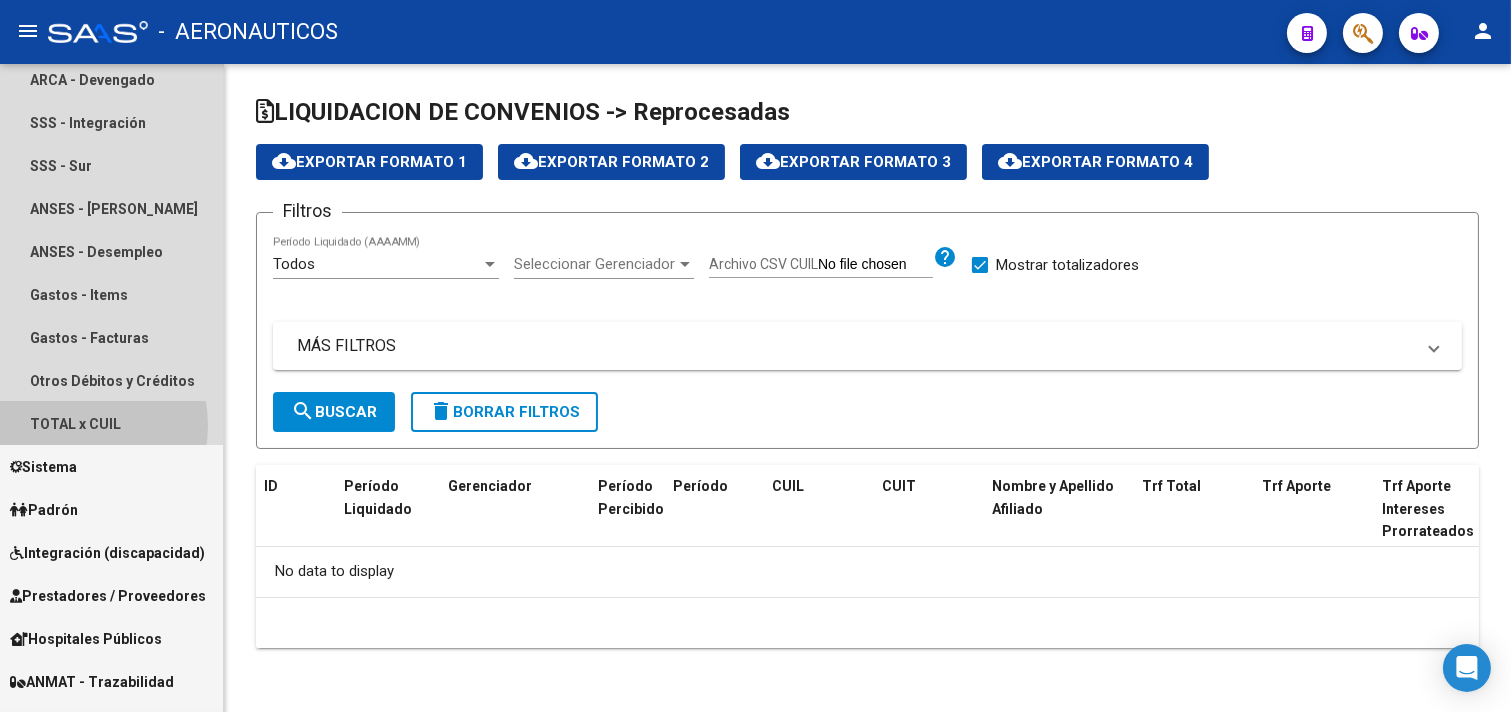 click on "TOTAL x CUIL" at bounding box center [111, 423] 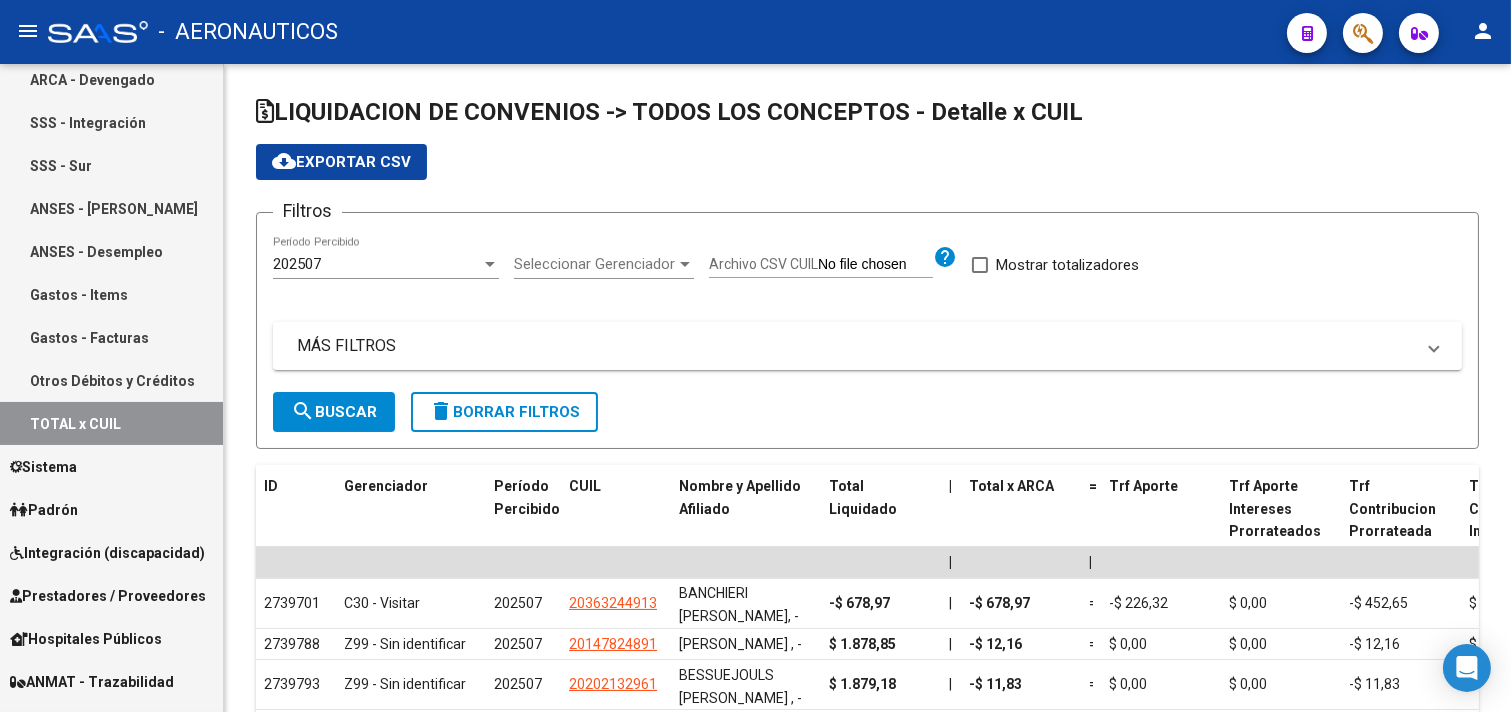click at bounding box center (490, 264) 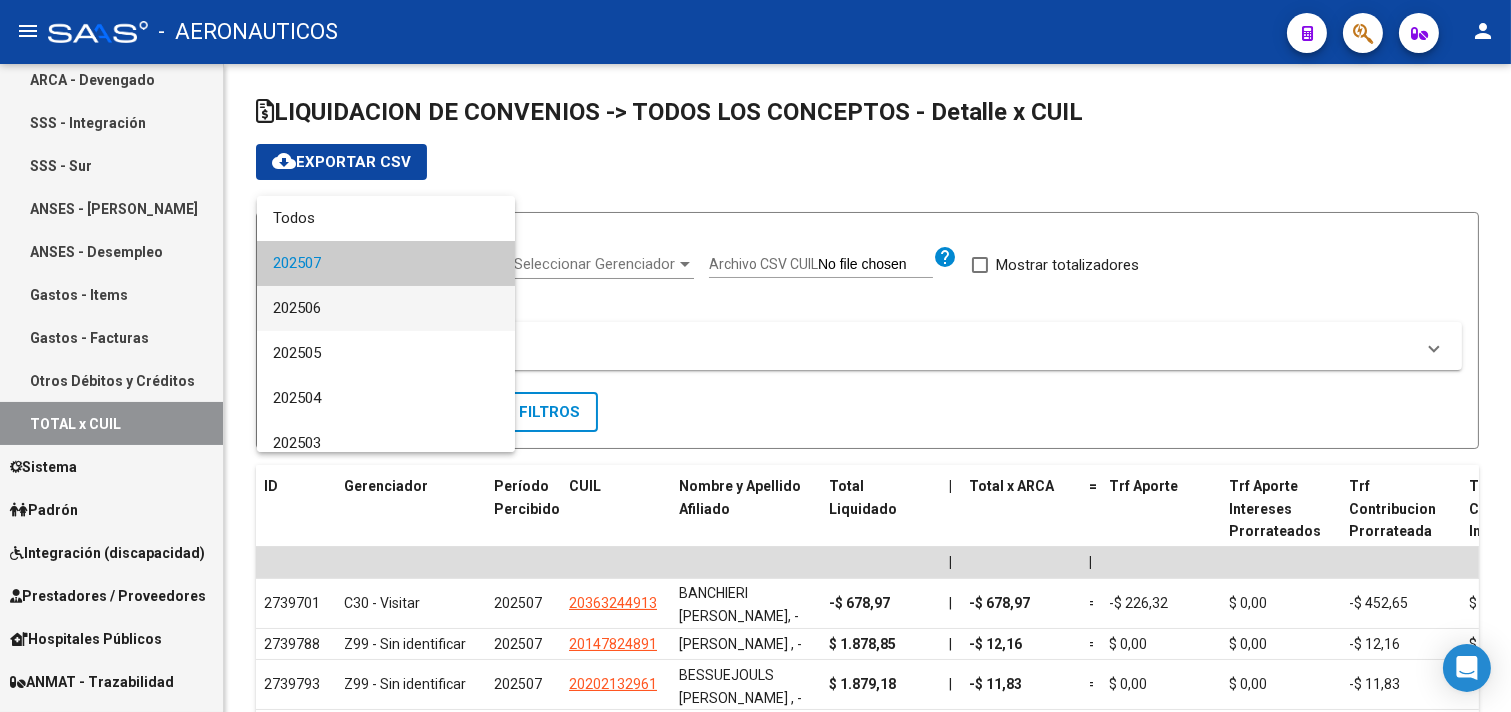 click on "202506" at bounding box center [386, 308] 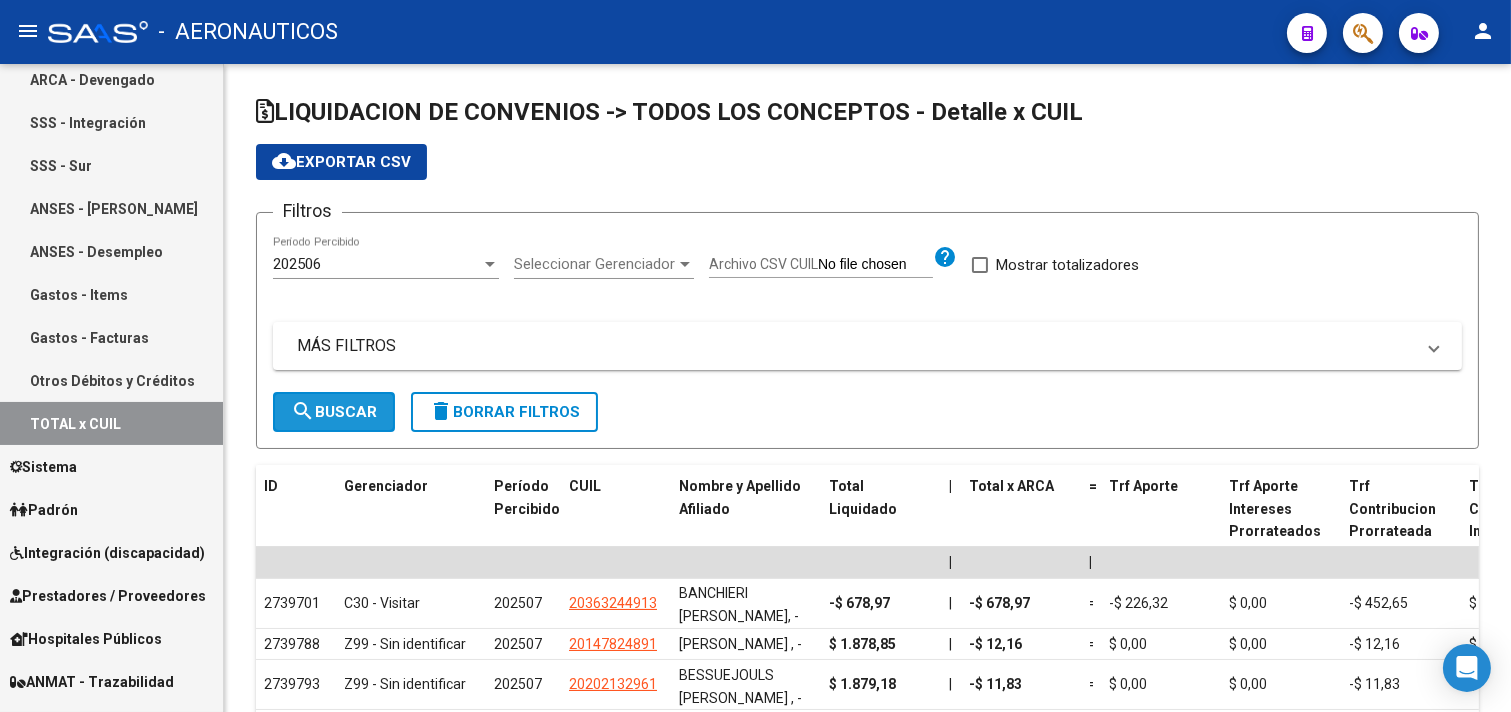 click on "search  Buscar" 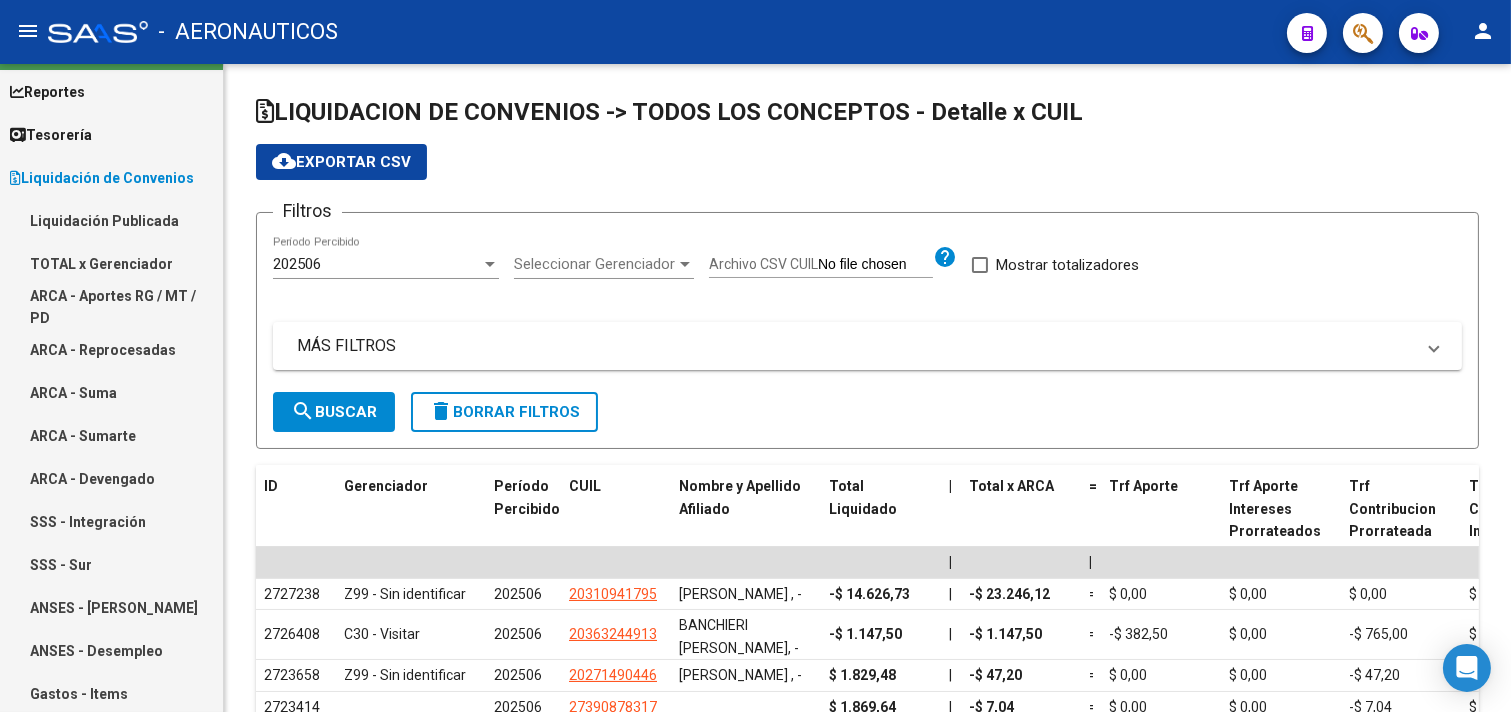 scroll, scrollTop: 0, scrollLeft: 0, axis: both 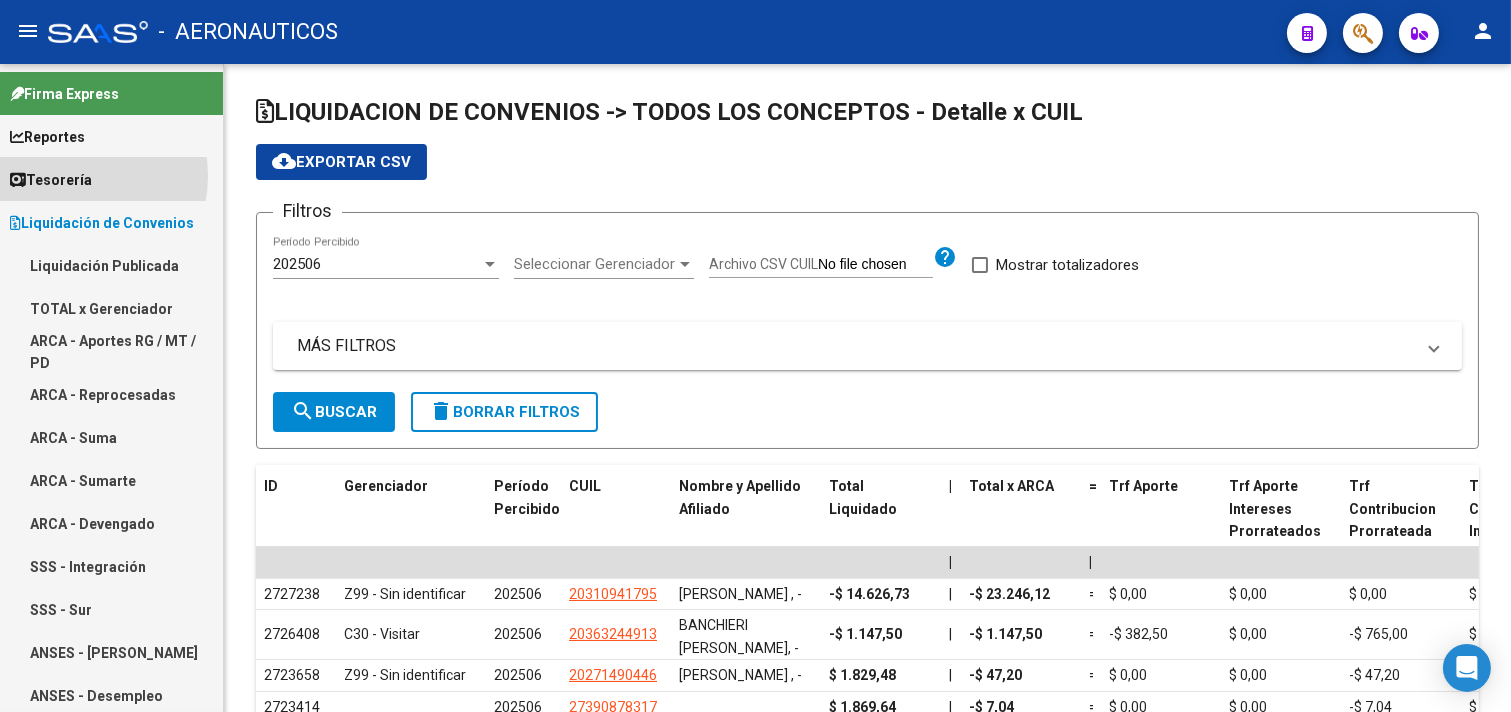 click on "Tesorería" at bounding box center [51, 180] 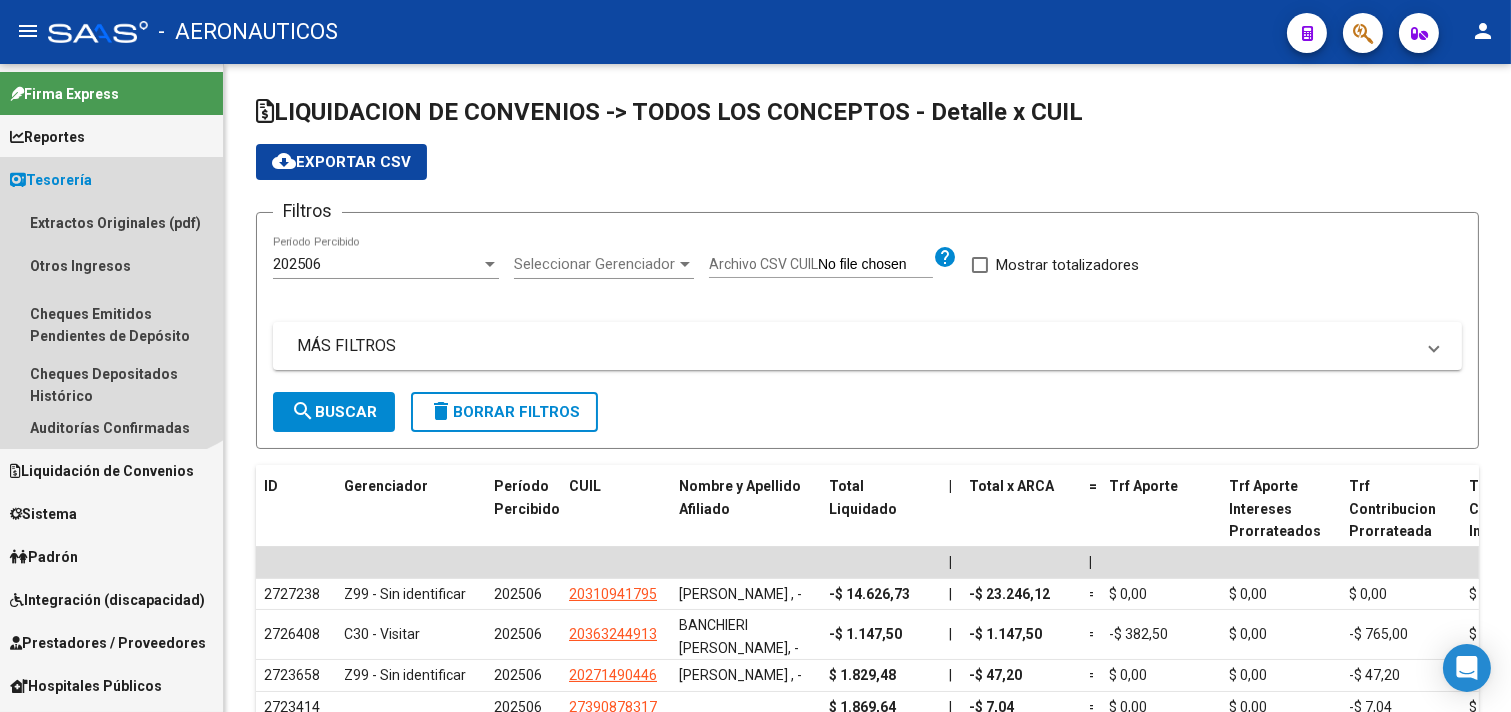 click on "Tesorería" at bounding box center [51, 180] 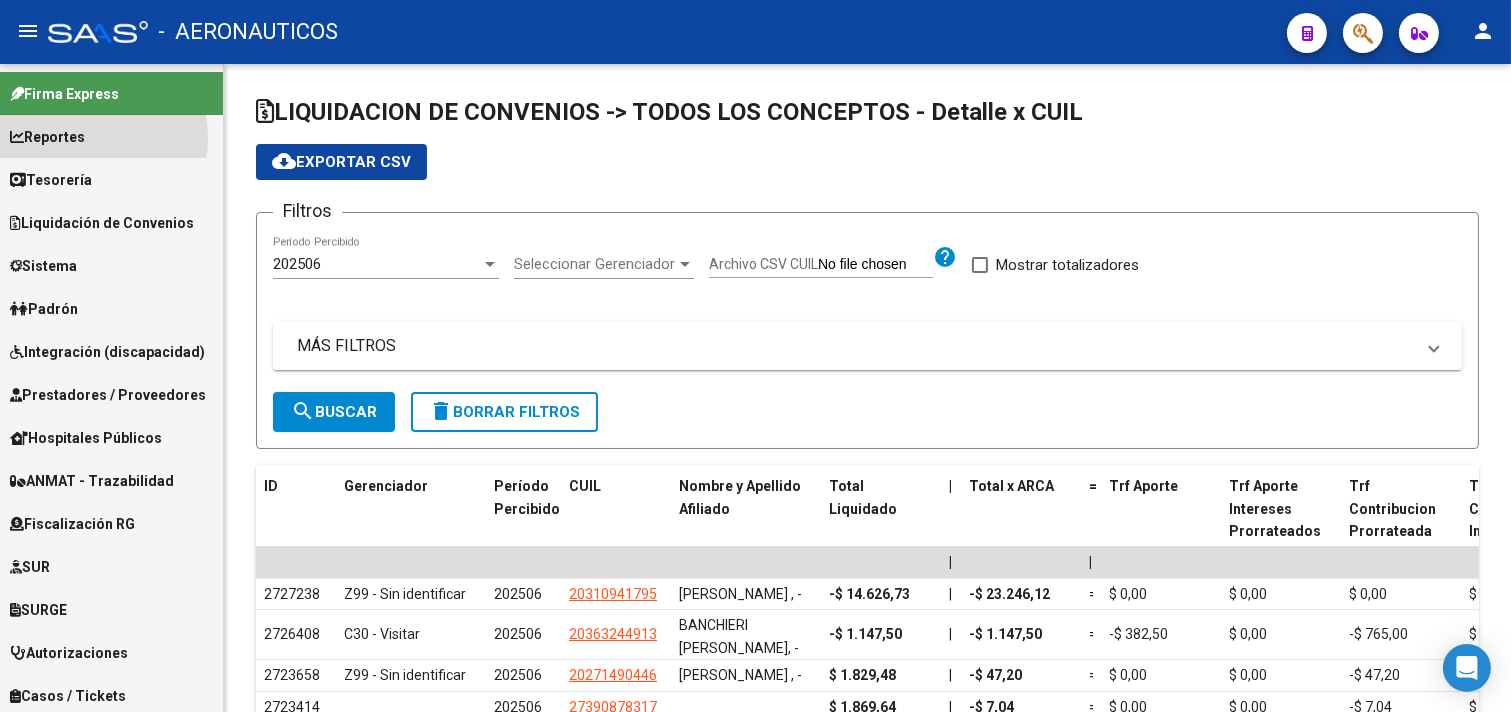 click on "Reportes" at bounding box center (47, 137) 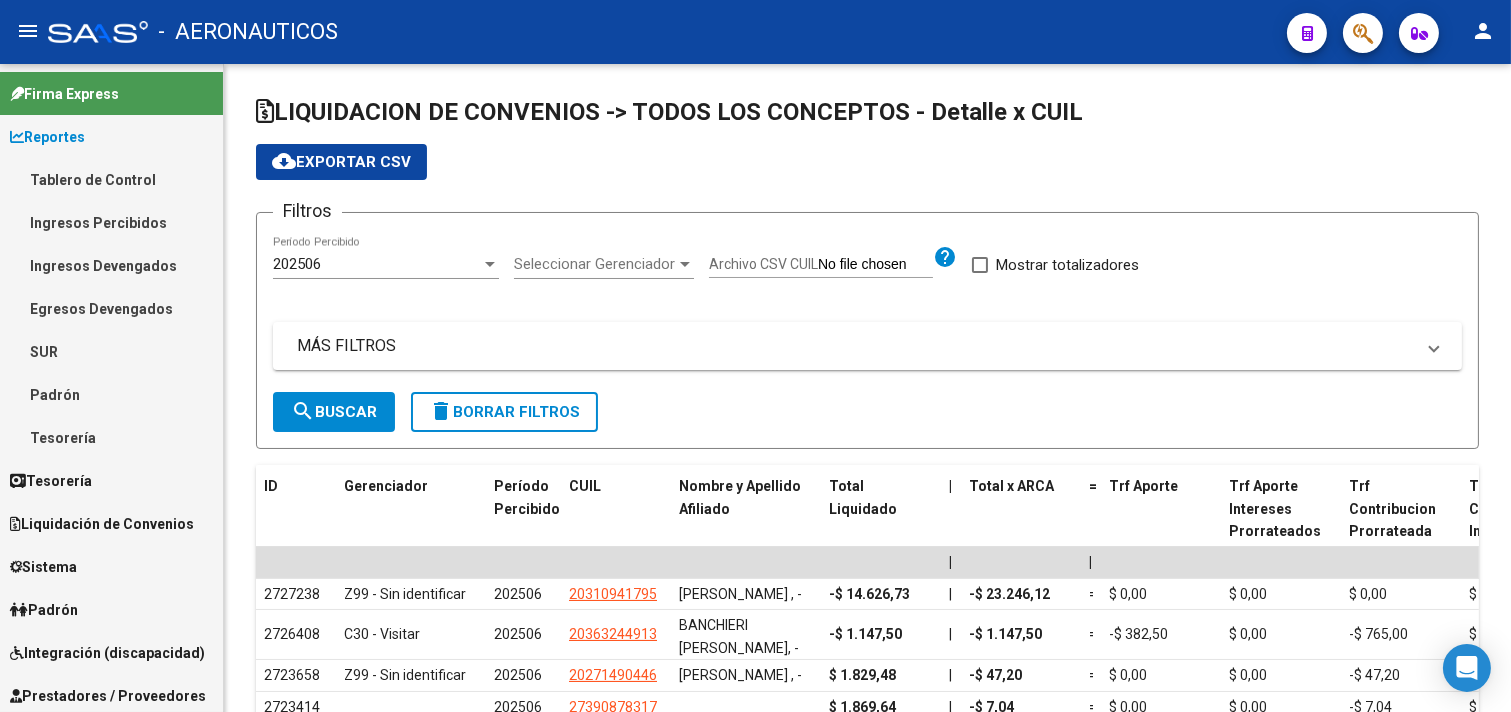 click on "Ingresos Percibidos" at bounding box center (111, 222) 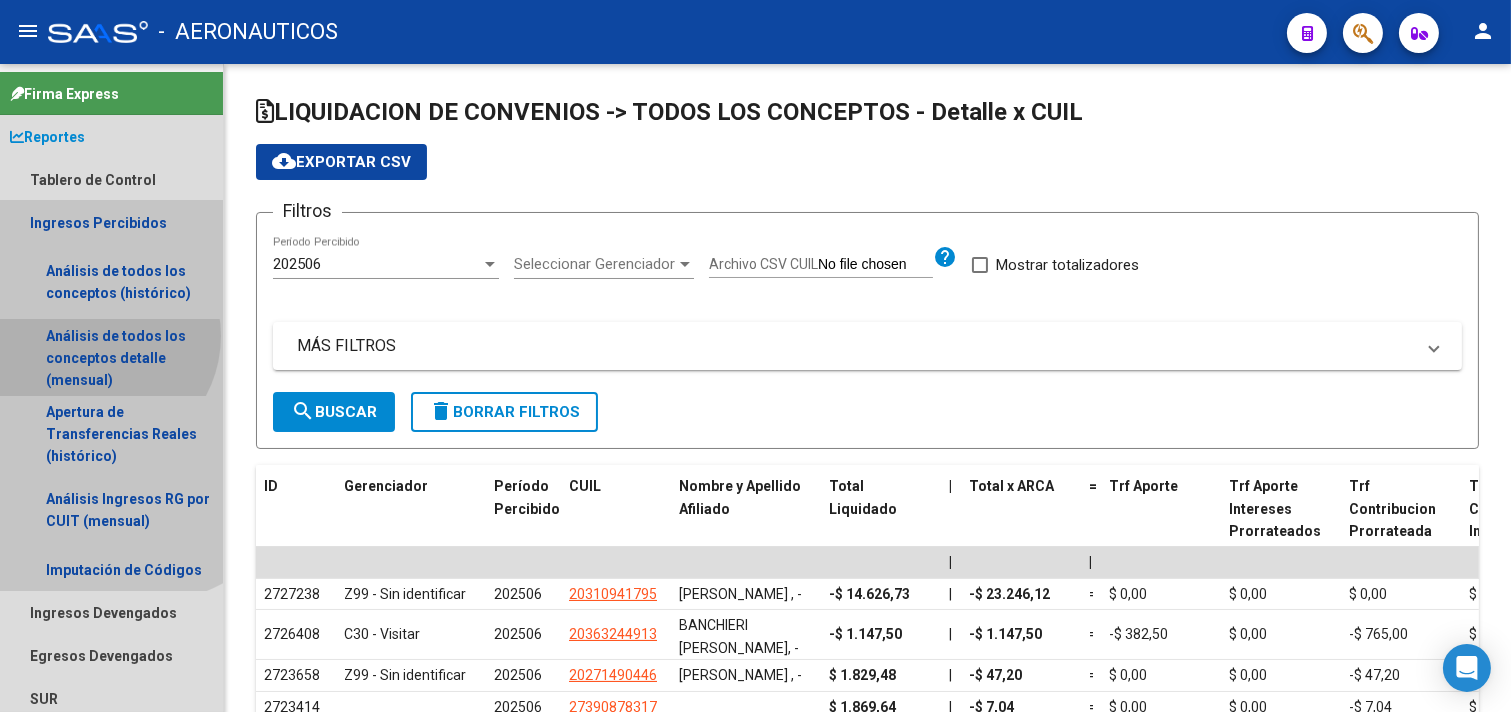 click on "Análisis de todos los conceptos detalle (mensual)" at bounding box center [111, 358] 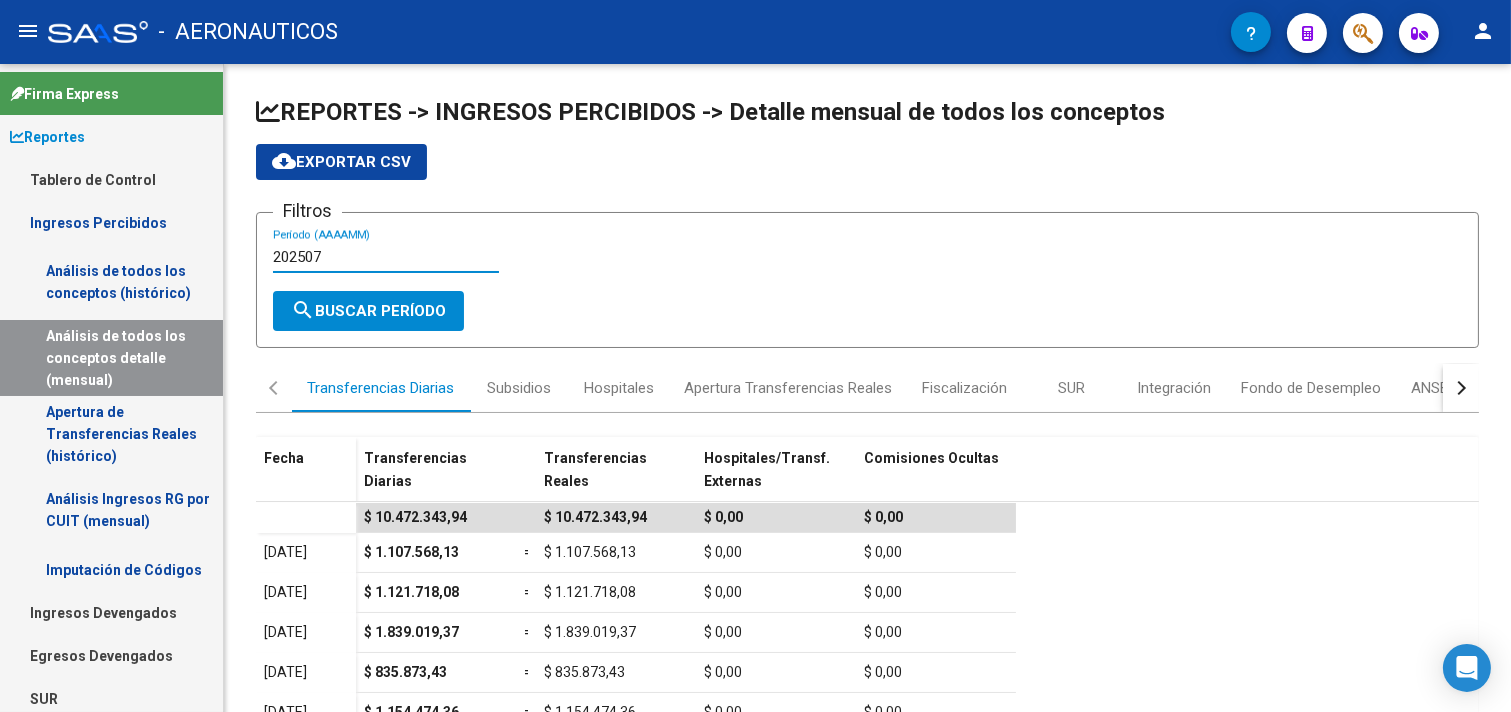 click on "202507" at bounding box center [386, 257] 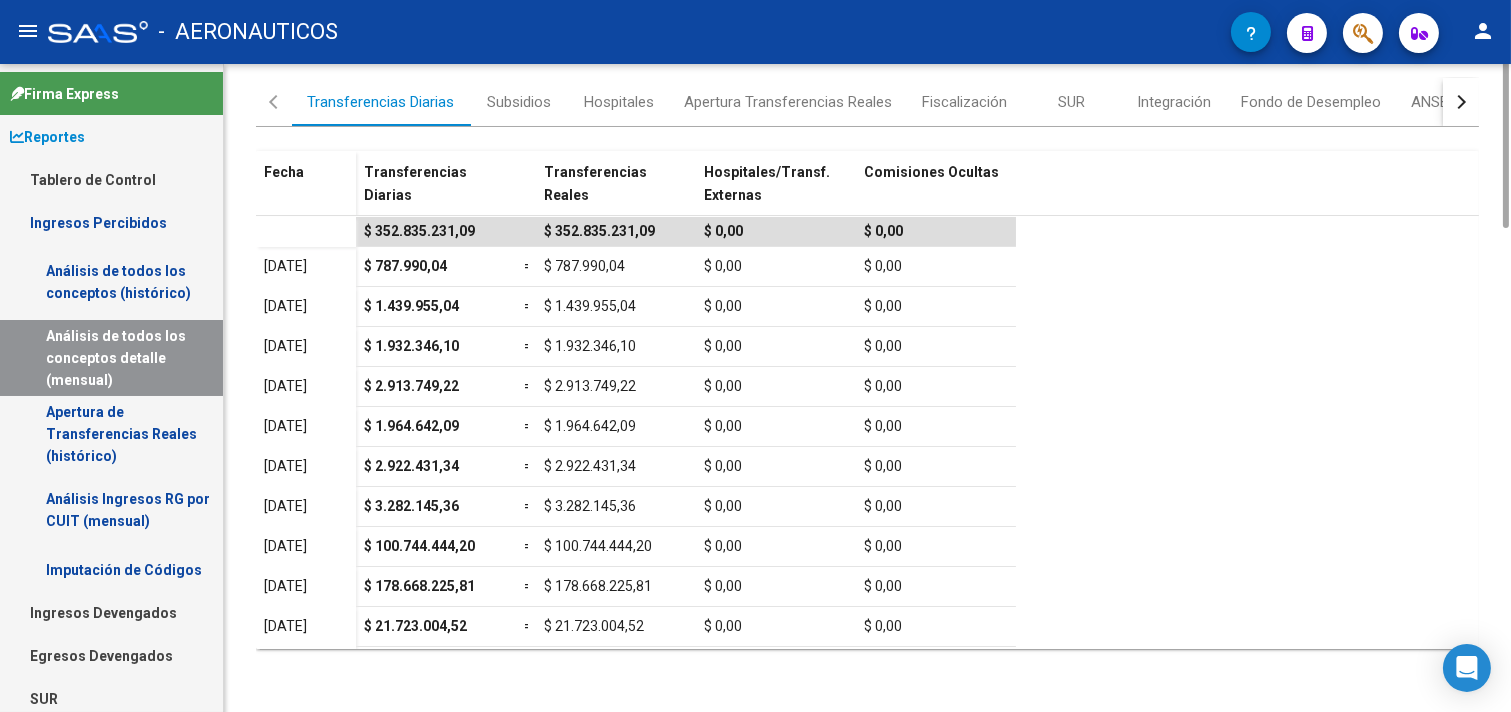 scroll, scrollTop: 0, scrollLeft: 0, axis: both 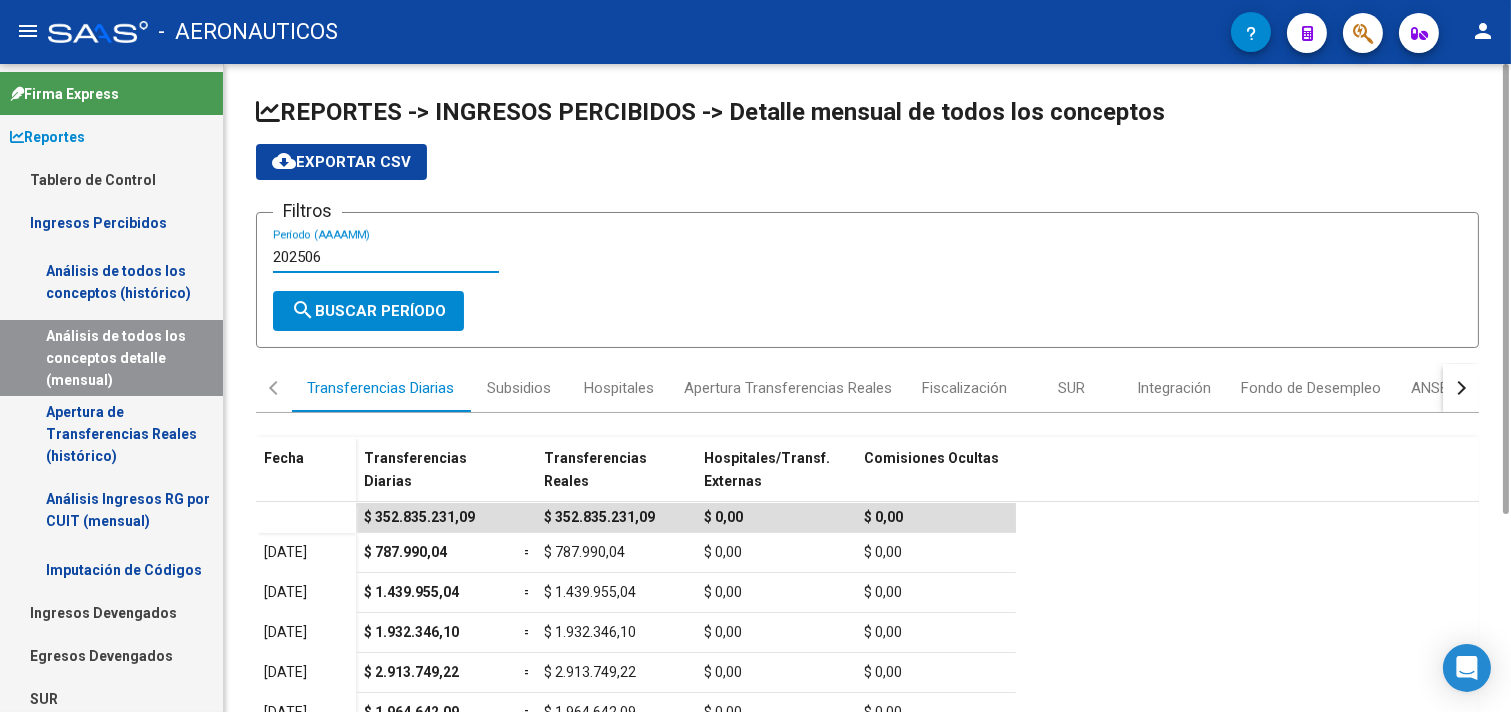 type on "202506" 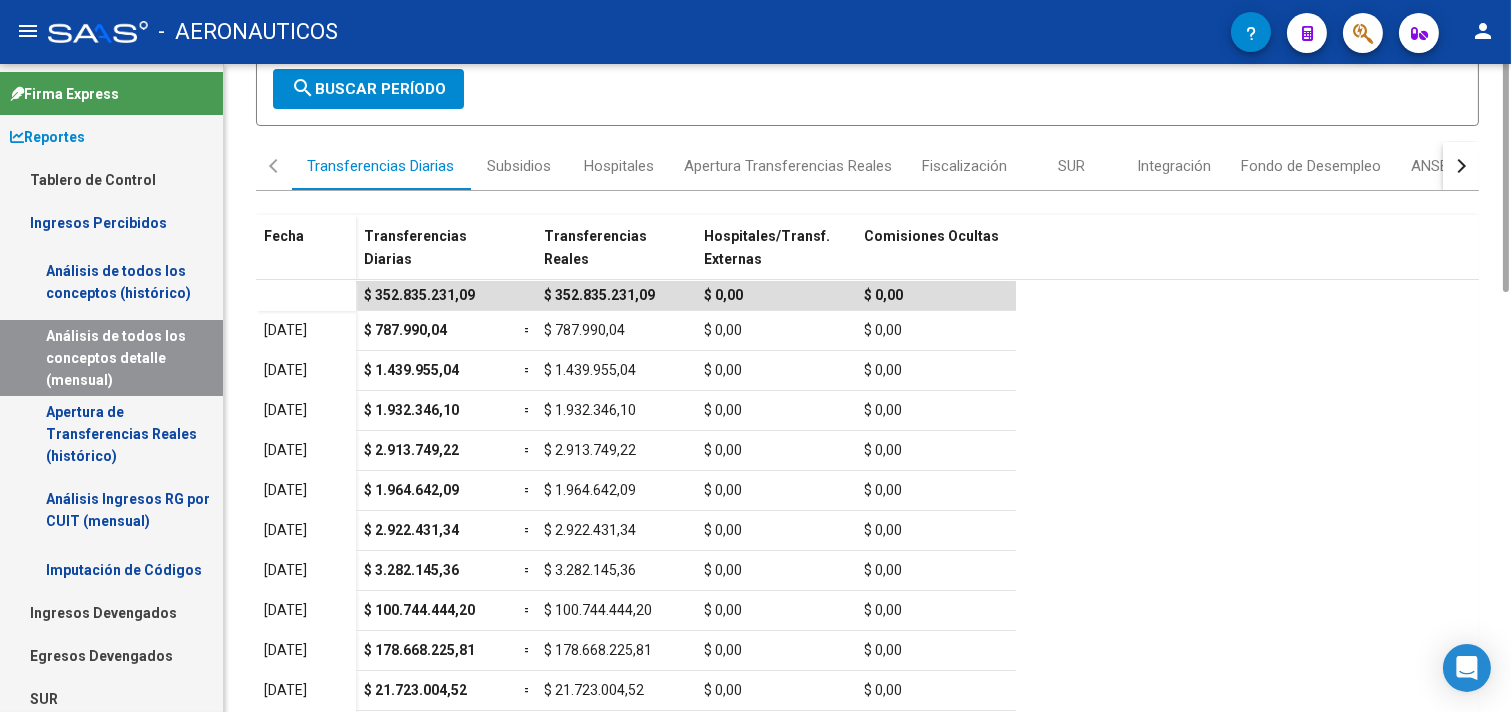 scroll, scrollTop: 0, scrollLeft: 0, axis: both 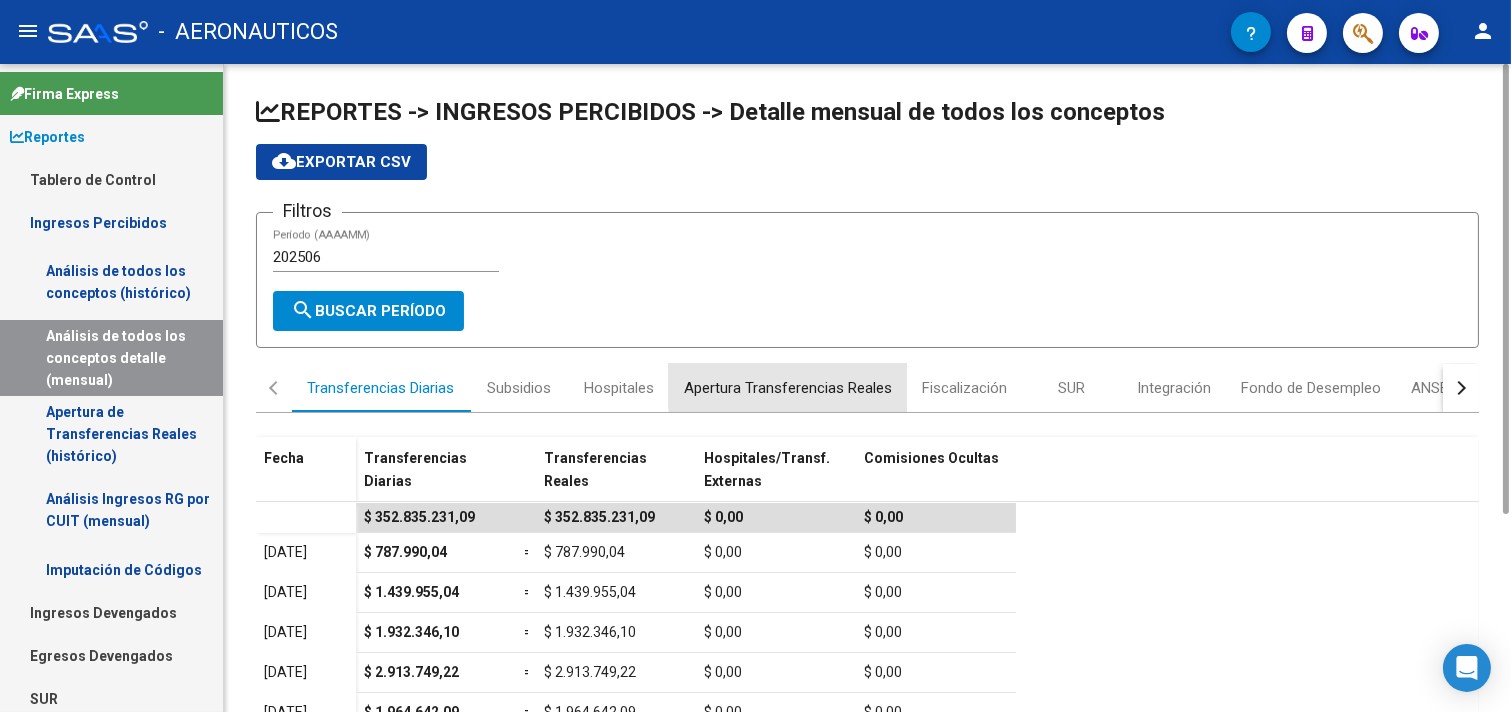 click on "Apertura Transferencias Reales" at bounding box center (788, 388) 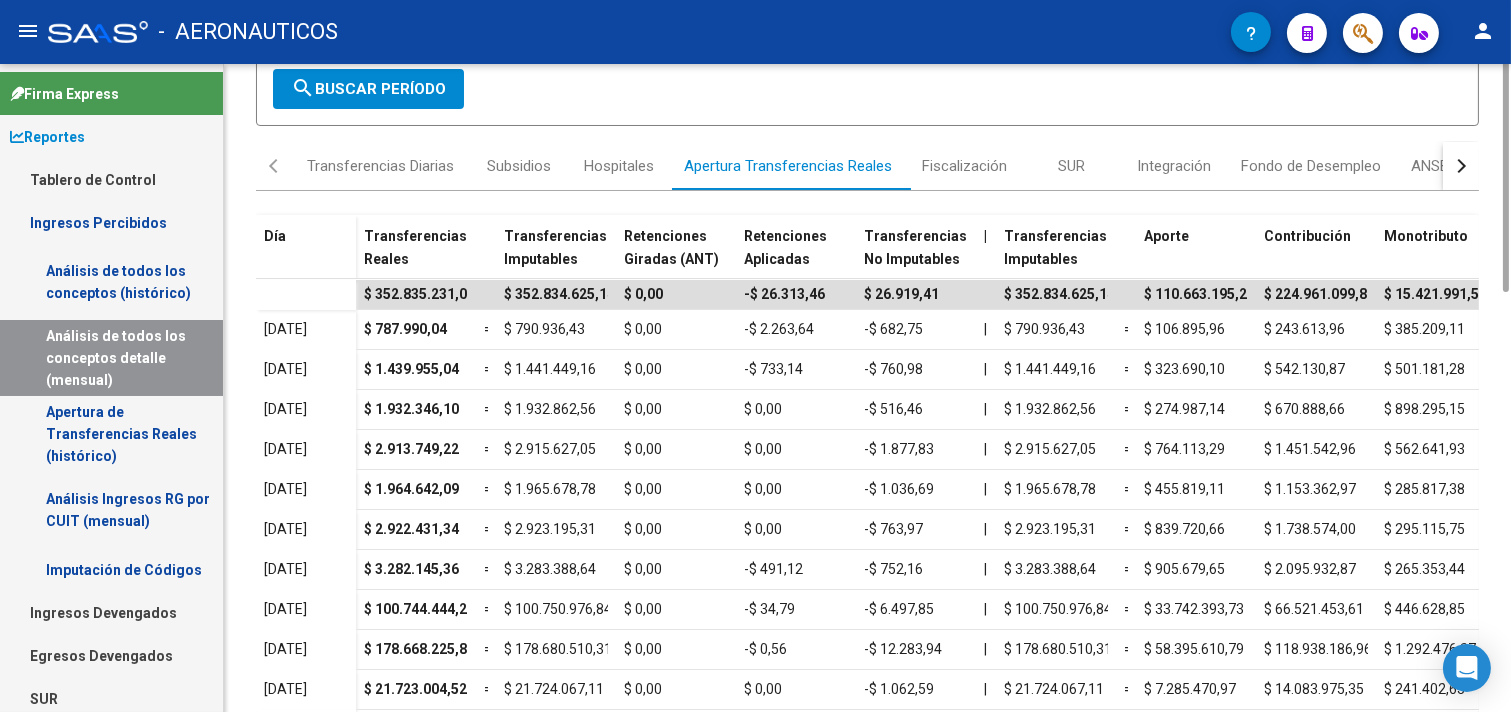 scroll, scrollTop: 0, scrollLeft: 0, axis: both 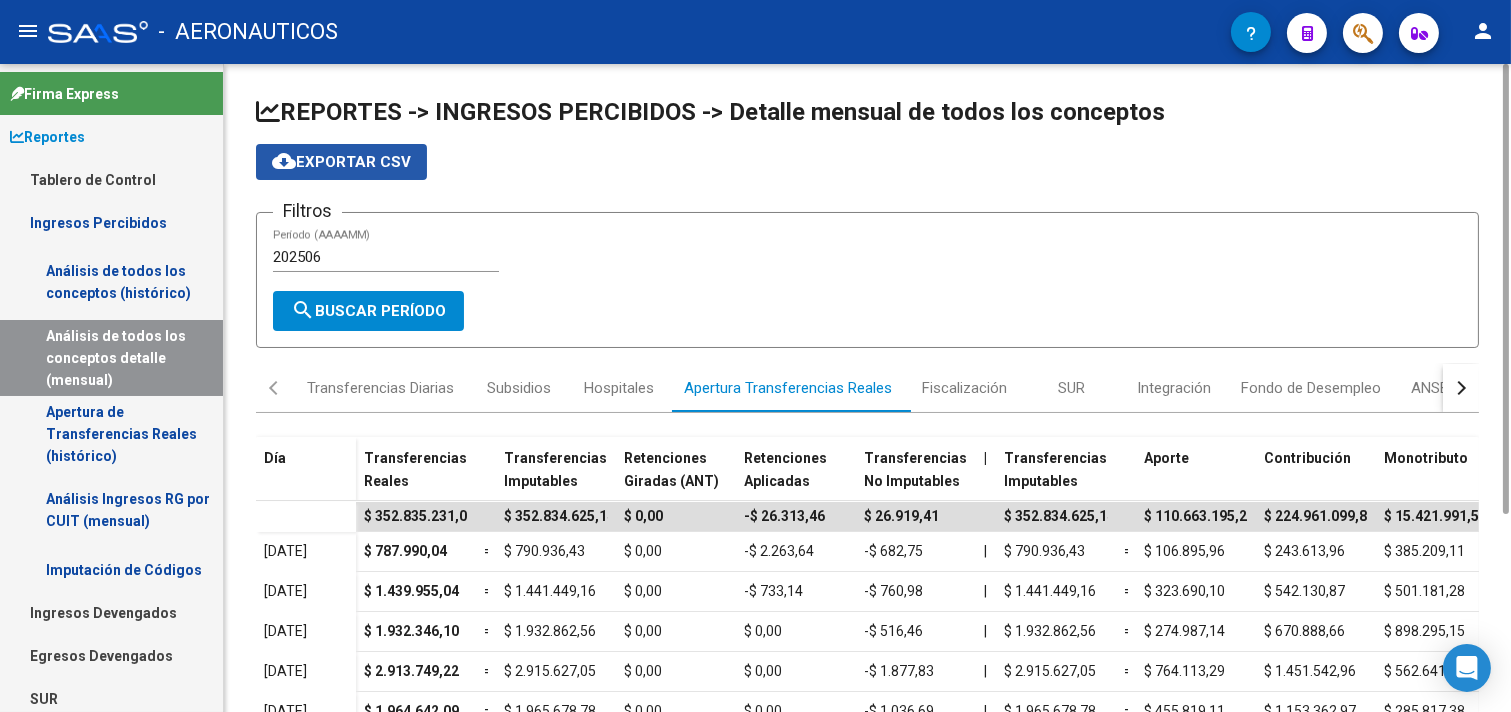 click on "cloud_download  Exportar CSV" 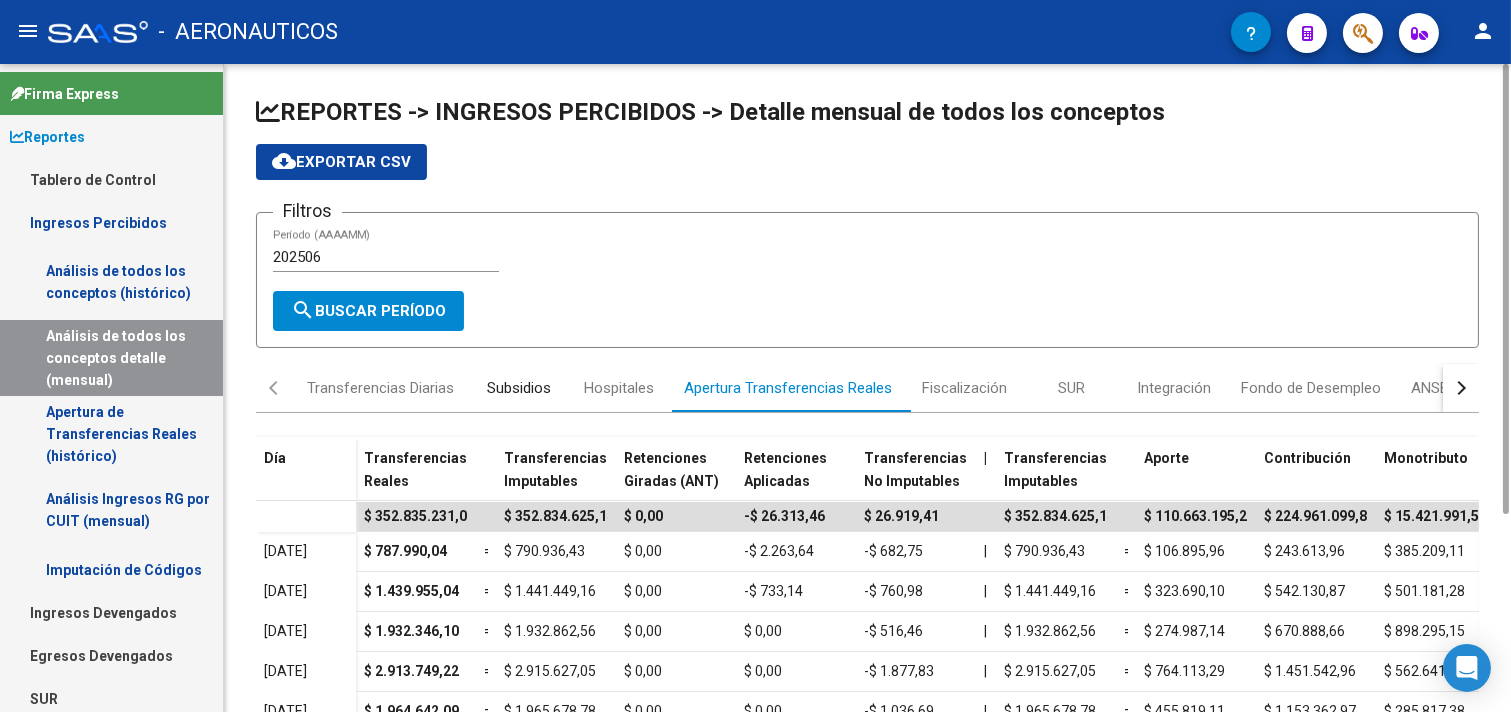 click on "Subsidios" at bounding box center (519, 388) 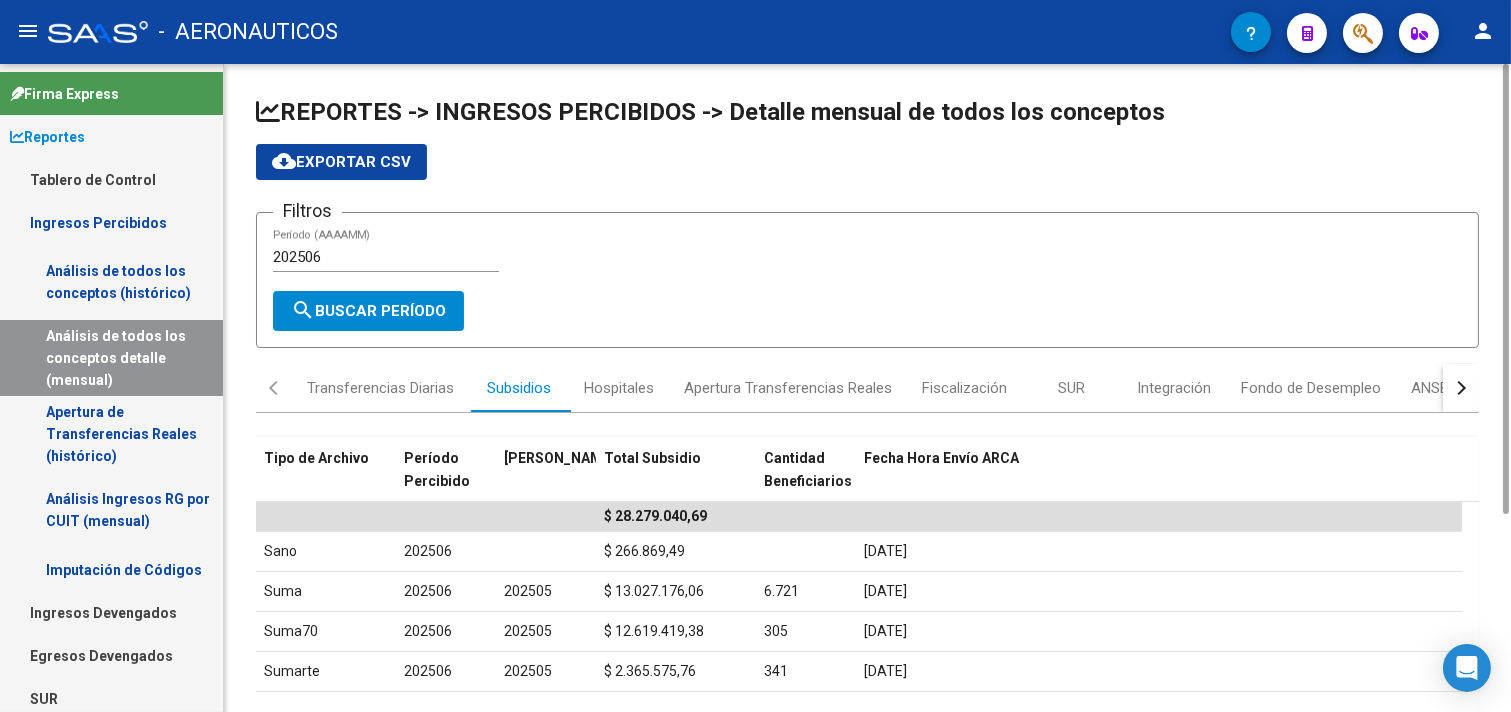 scroll, scrollTop: 222, scrollLeft: 0, axis: vertical 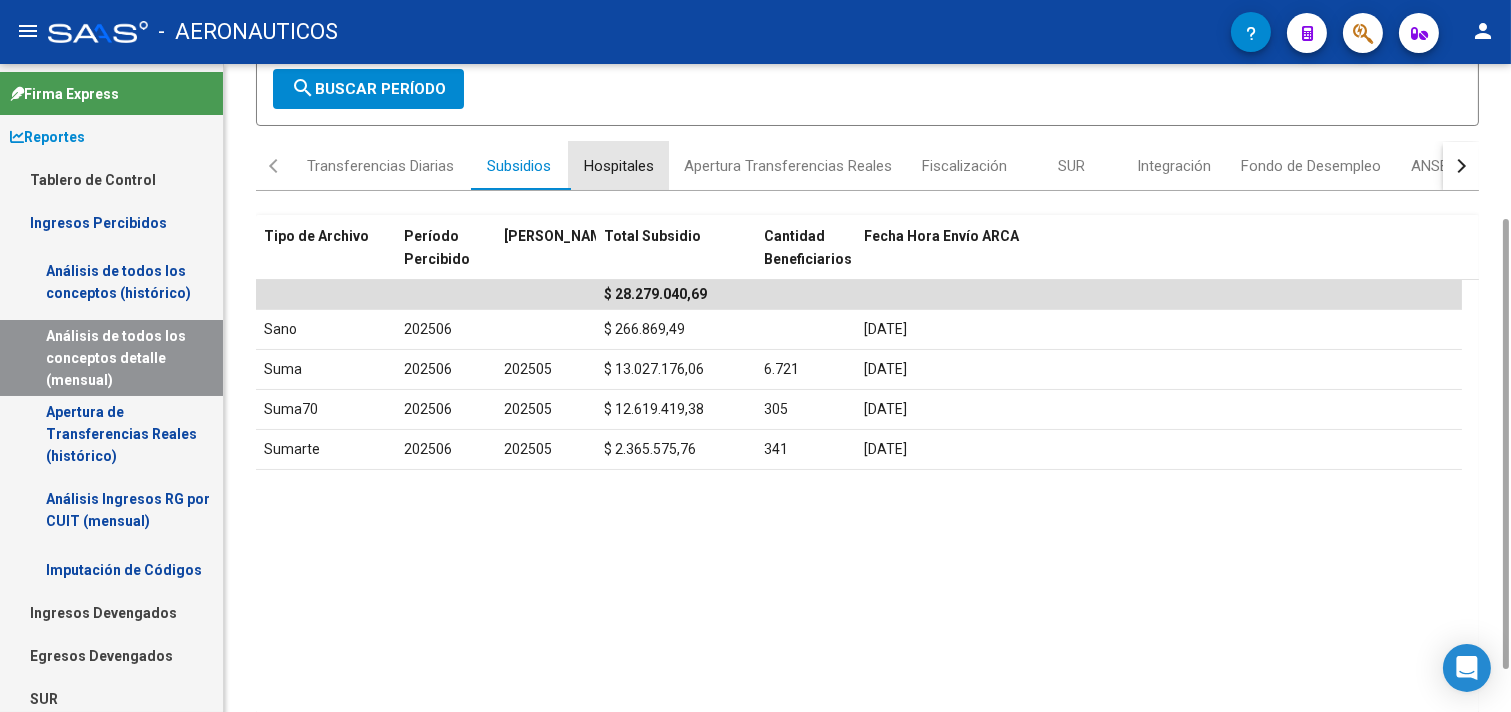 click on "Hospitales" at bounding box center (619, 166) 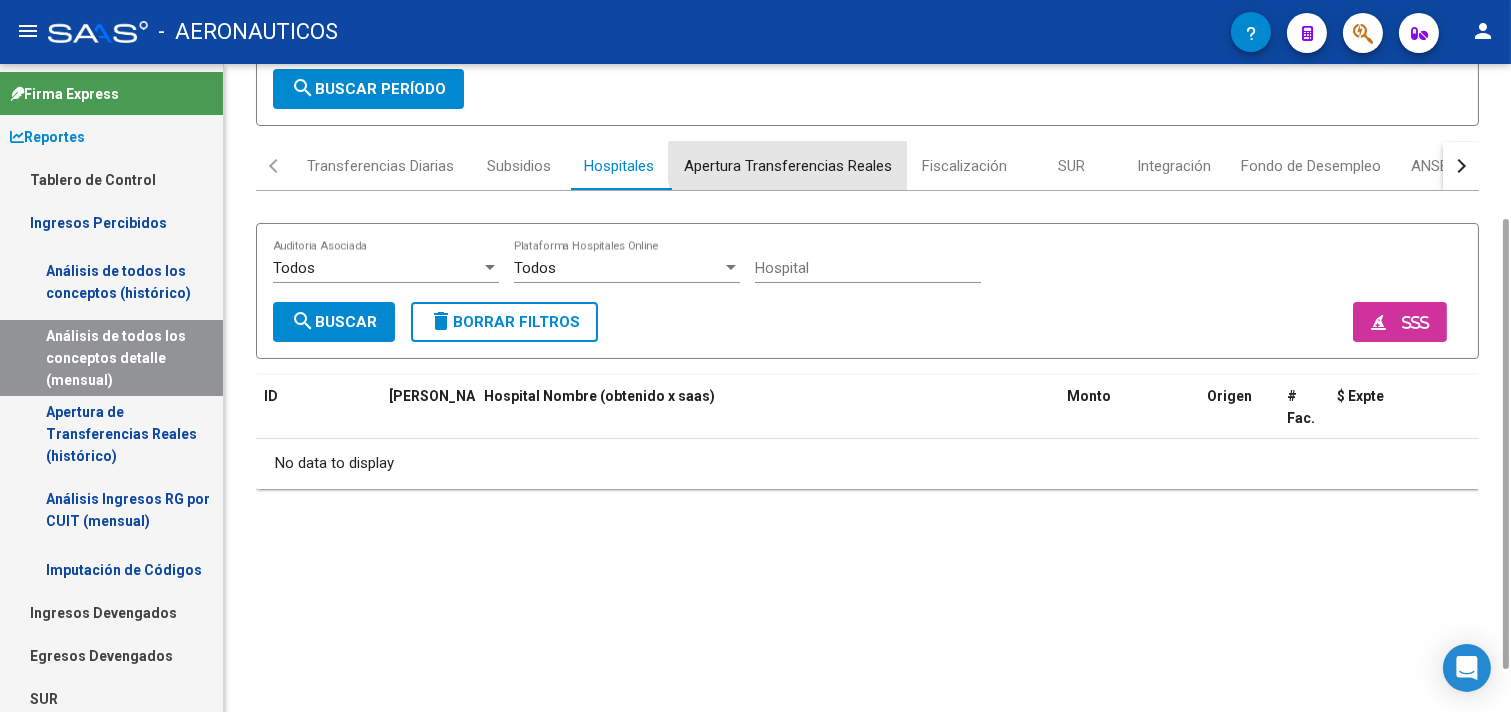 click on "Apertura Transferencias Reales" at bounding box center (788, 166) 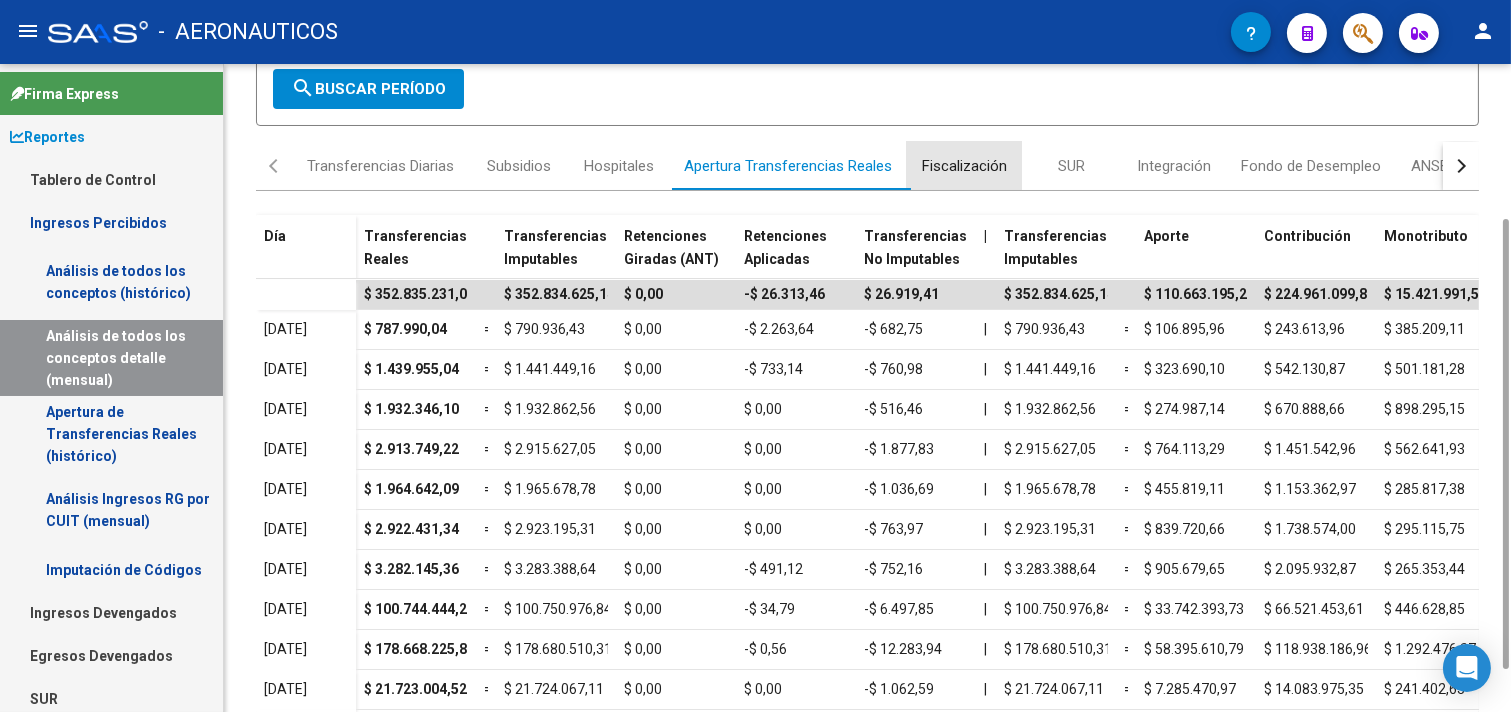 click on "Fiscalización" at bounding box center [964, 166] 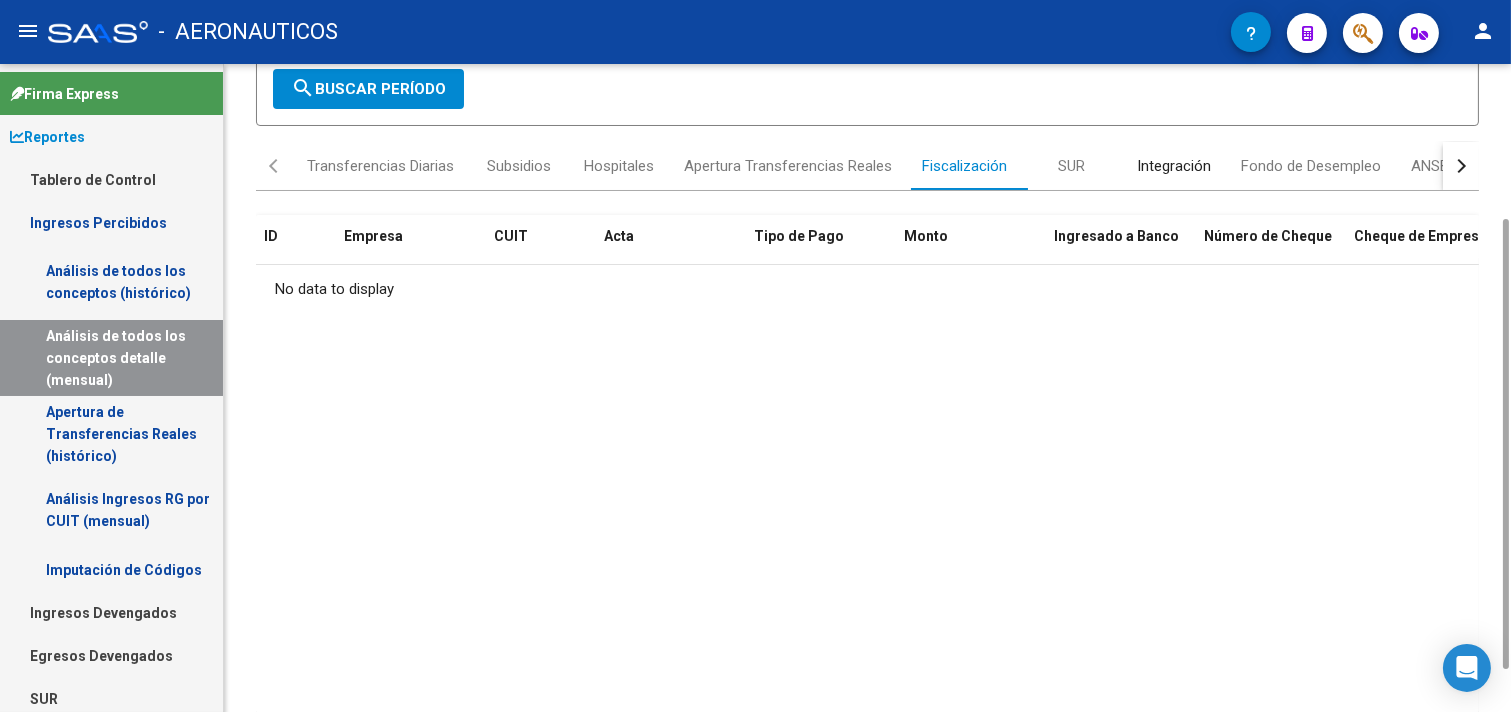 click on "Integración" at bounding box center (1174, 166) 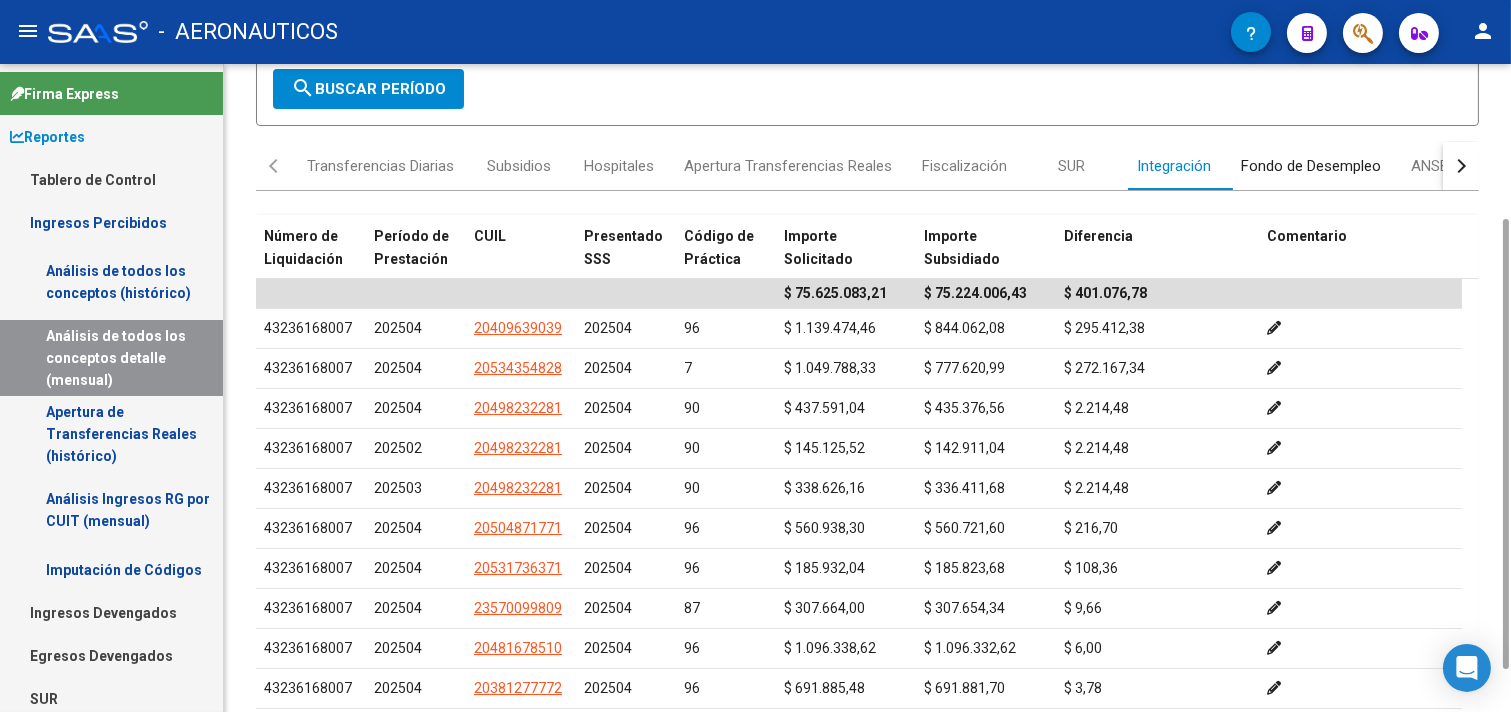click on "Fondo de Desempleo" at bounding box center [1311, 166] 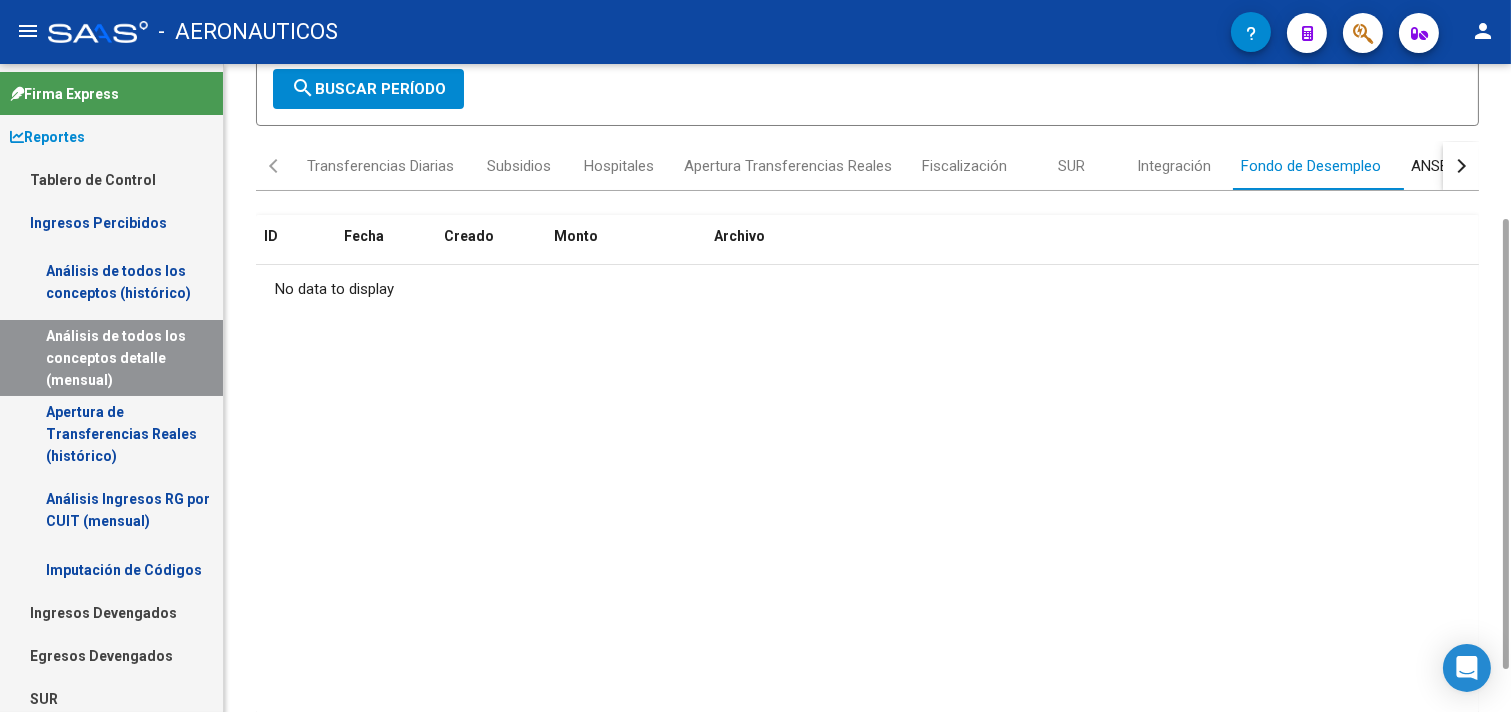 click on "ANSES Jubilados" at bounding box center (1467, 166) 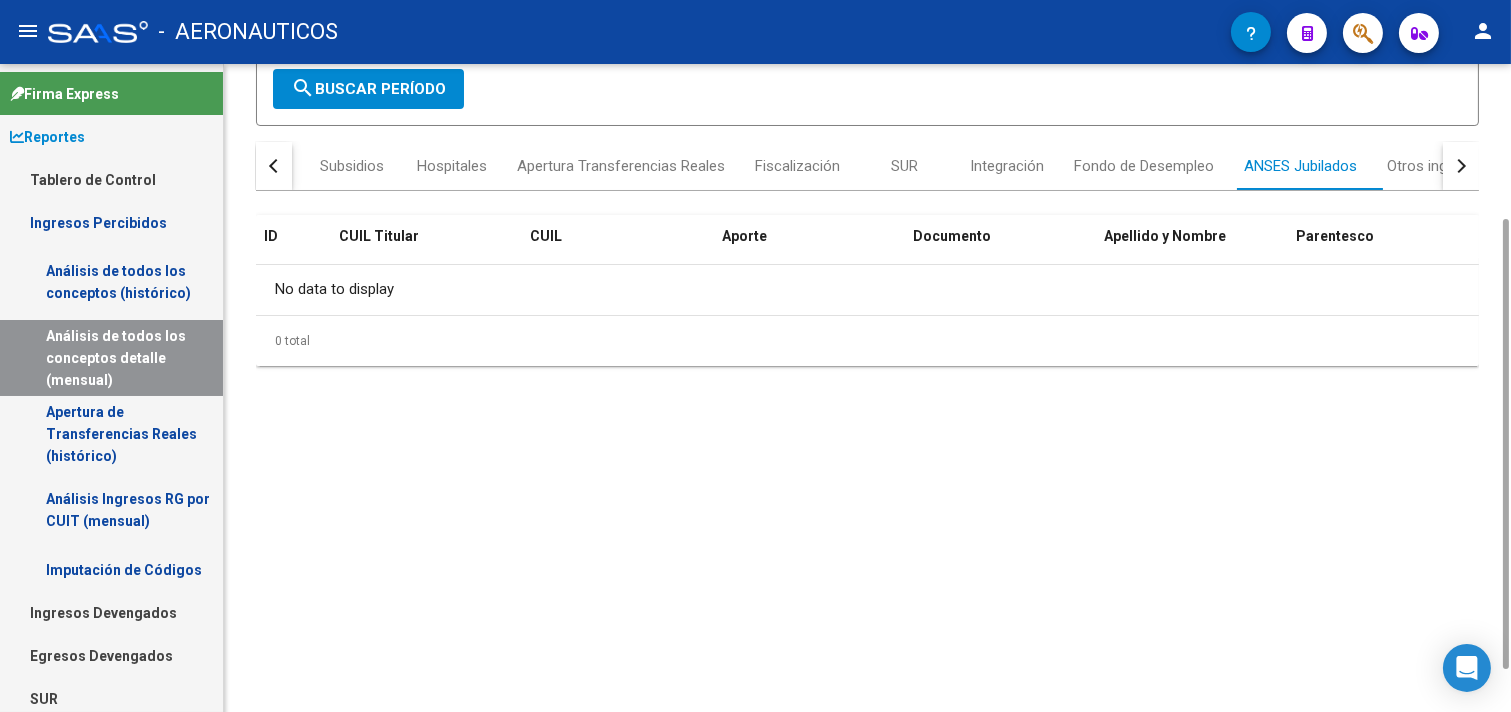 click 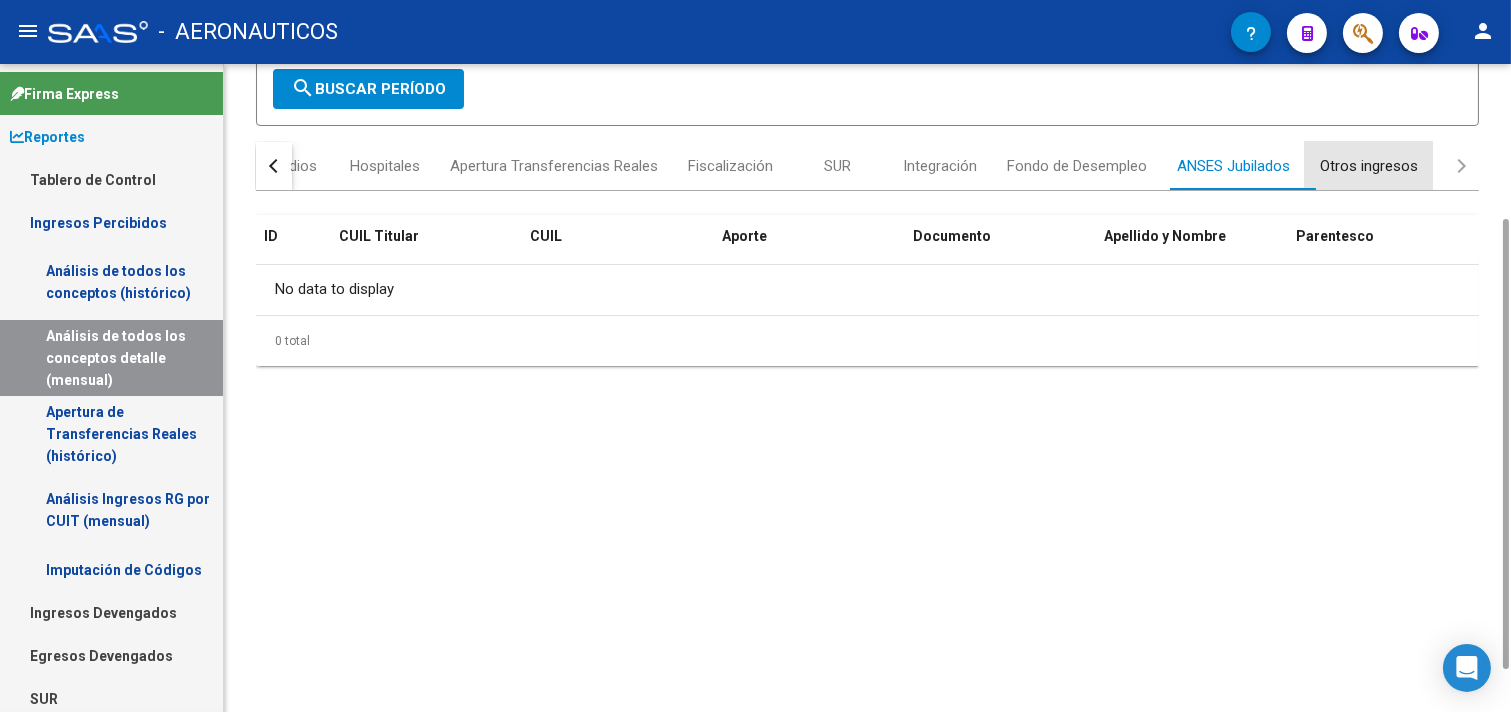 click on "Otros ingresos" at bounding box center (1369, 166) 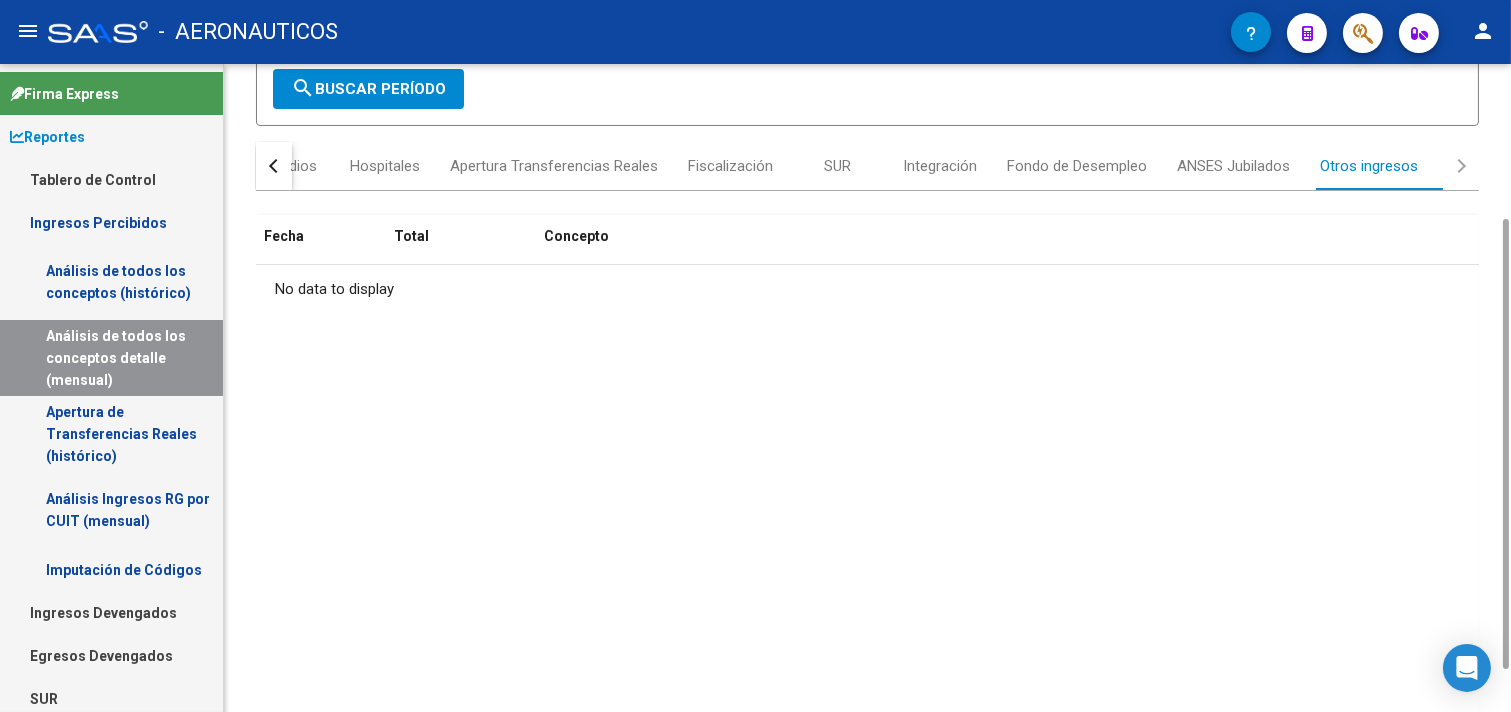 click 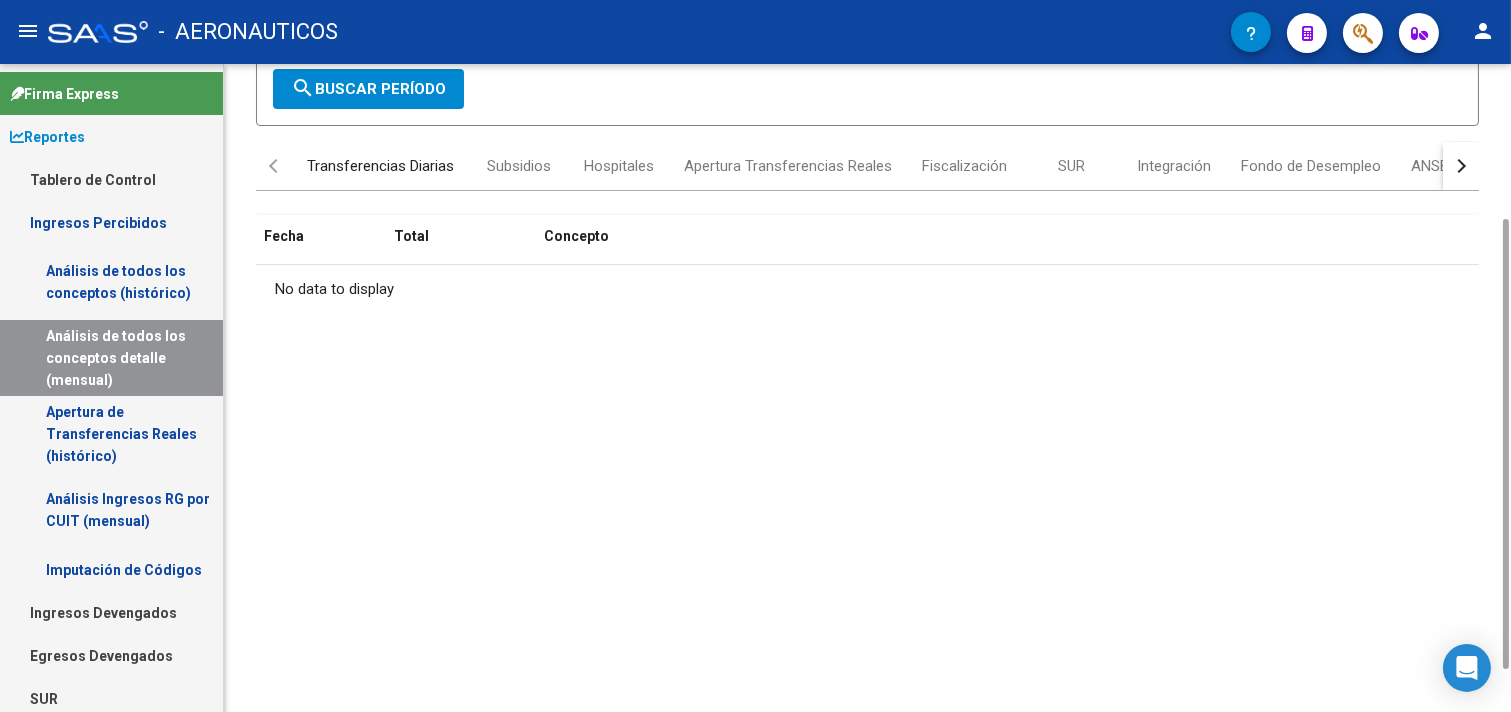 click on "Transferencias Diarias" at bounding box center (380, 166) 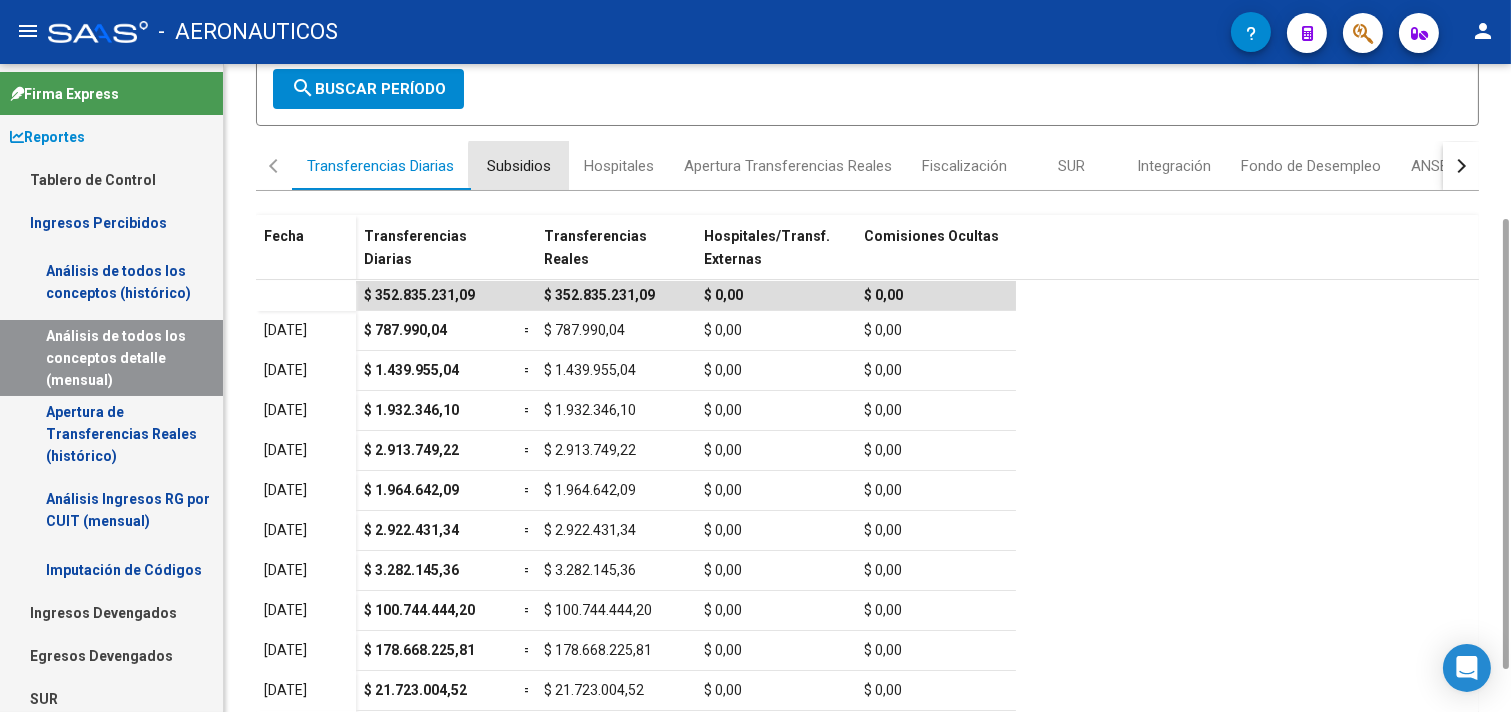 click on "Subsidios" at bounding box center (519, 166) 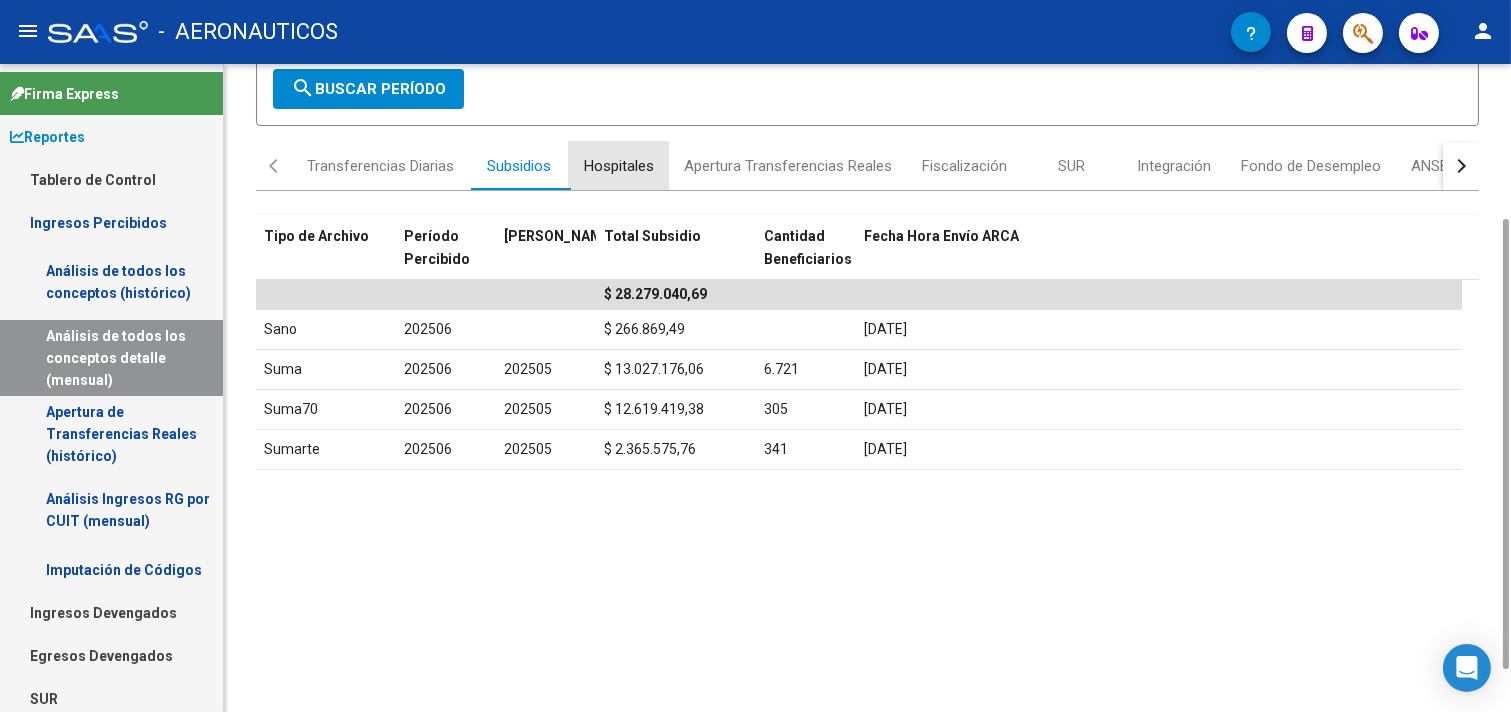 click on "Hospitales" at bounding box center [619, 166] 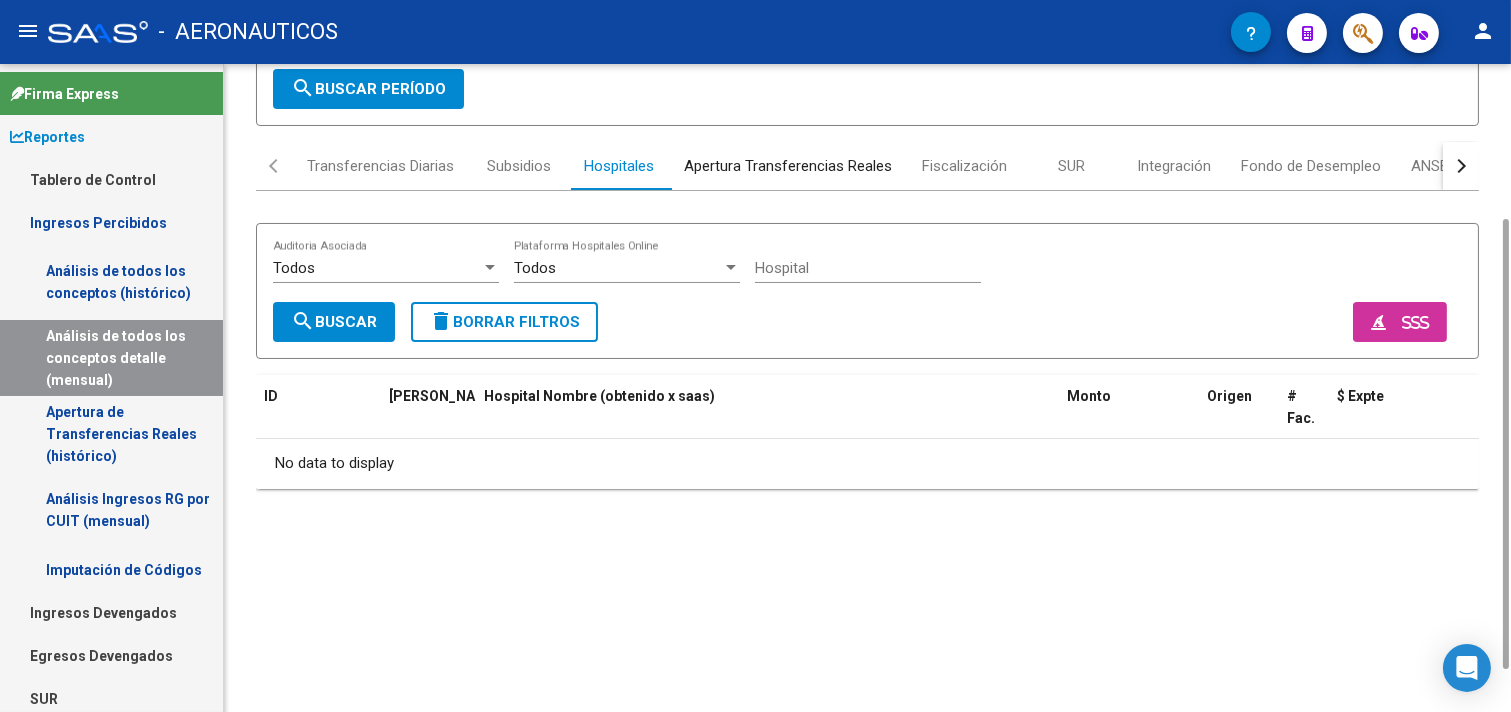 click on "Apertura Transferencias Reales" at bounding box center [788, 166] 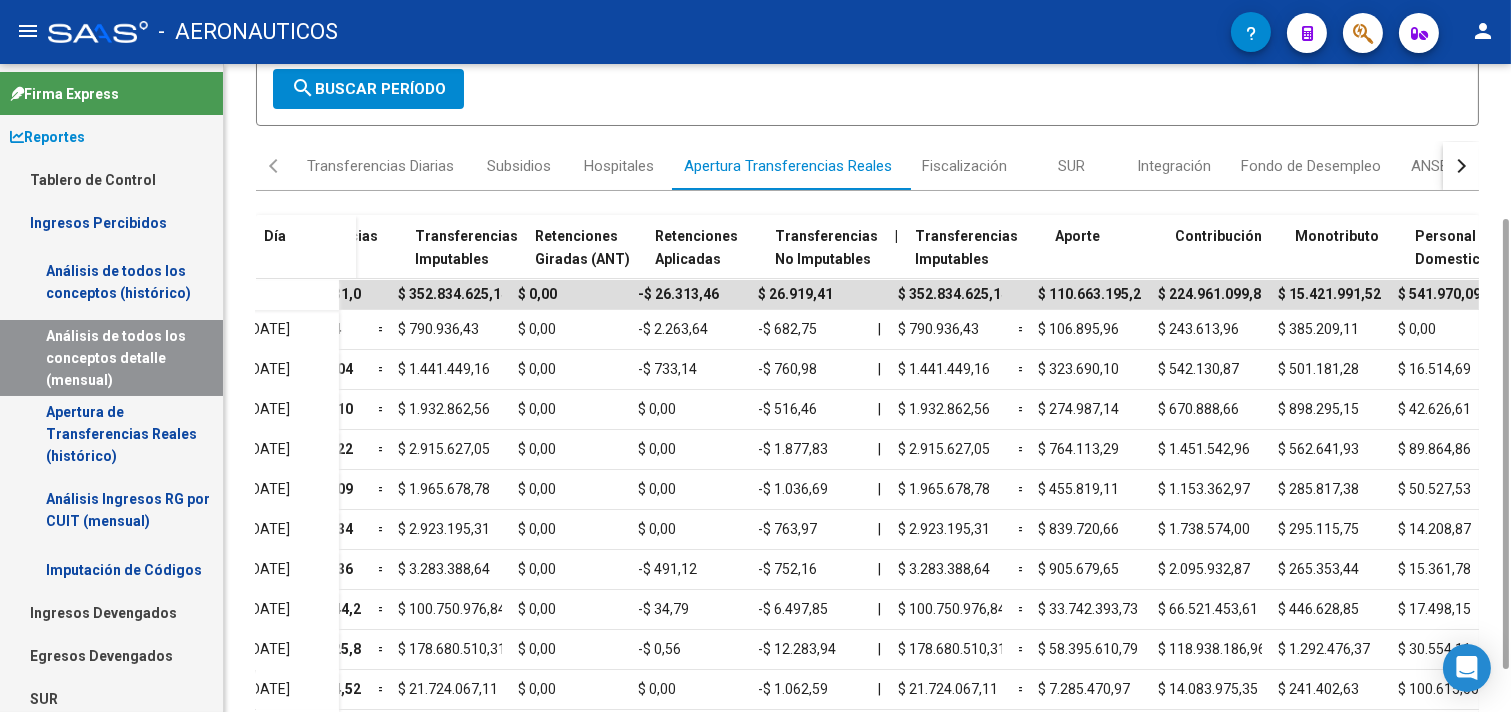 scroll, scrollTop: 0, scrollLeft: 0, axis: both 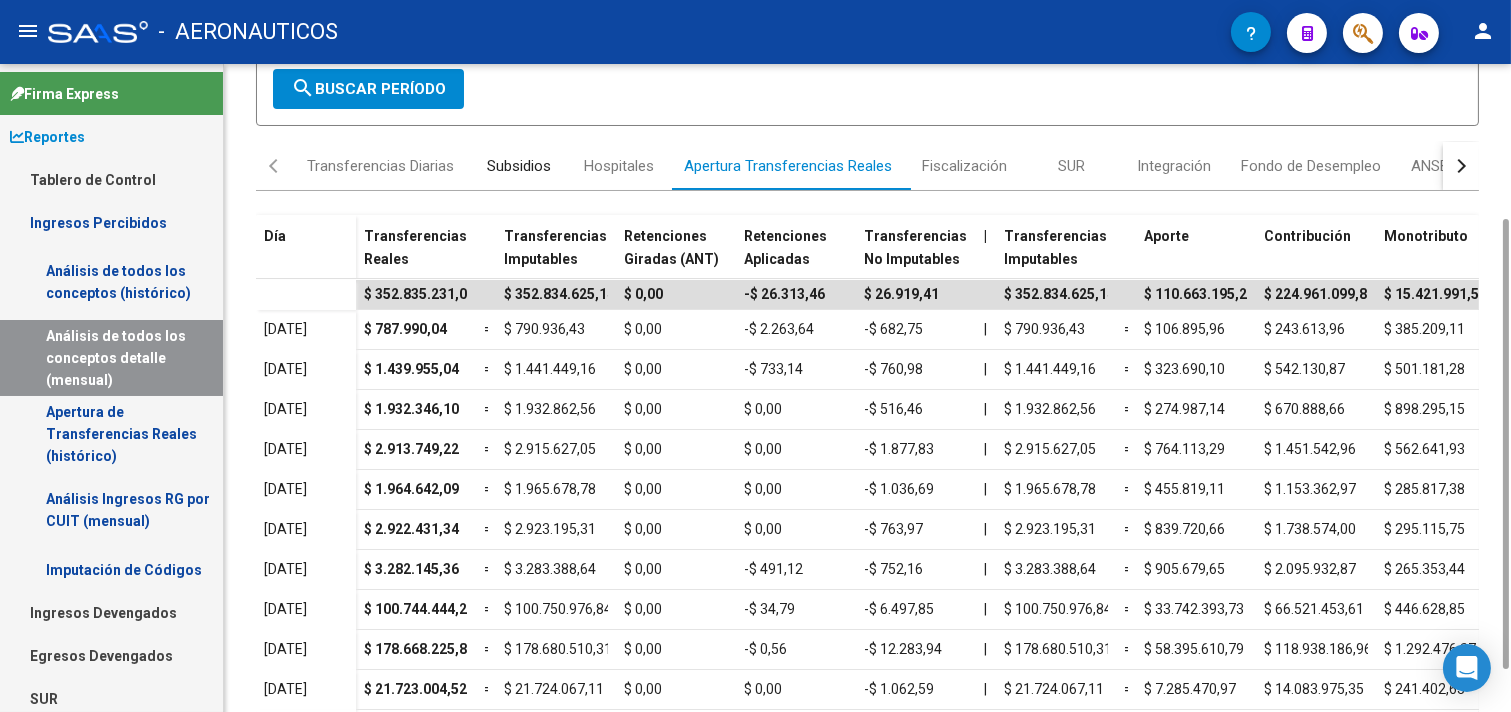 click on "Subsidios" at bounding box center (519, 166) 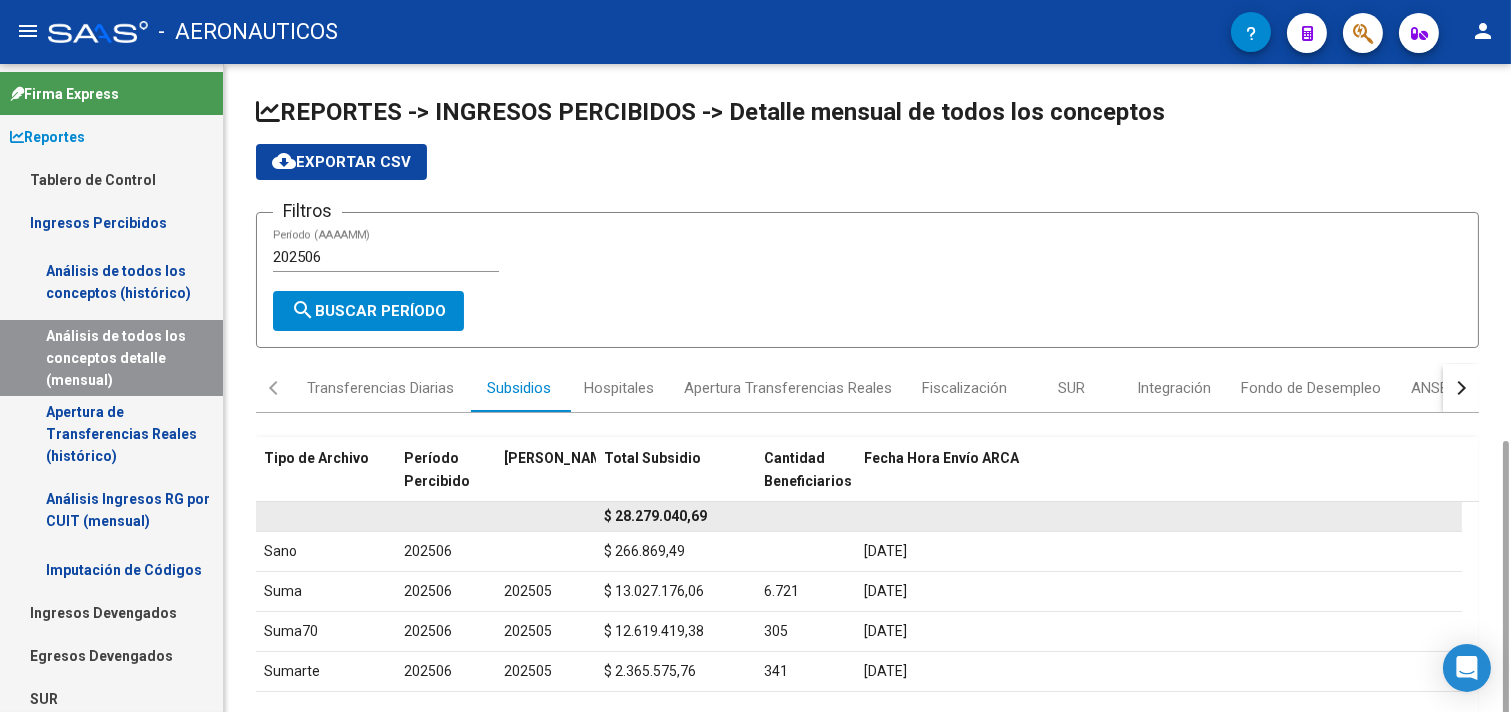 scroll, scrollTop: 222, scrollLeft: 0, axis: vertical 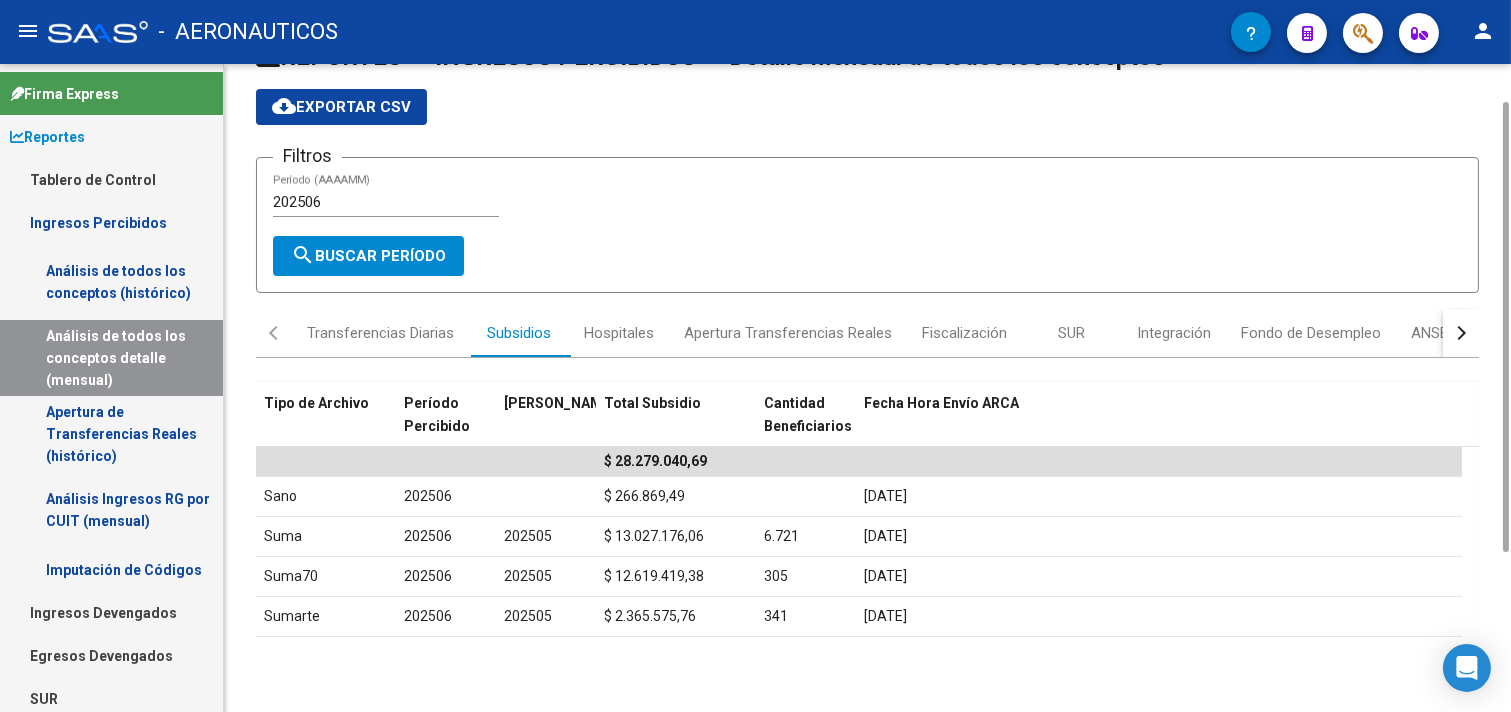 drag, startPoint x: 1507, startPoint y: 246, endPoint x: 1494, endPoint y: 130, distance: 116.72617 